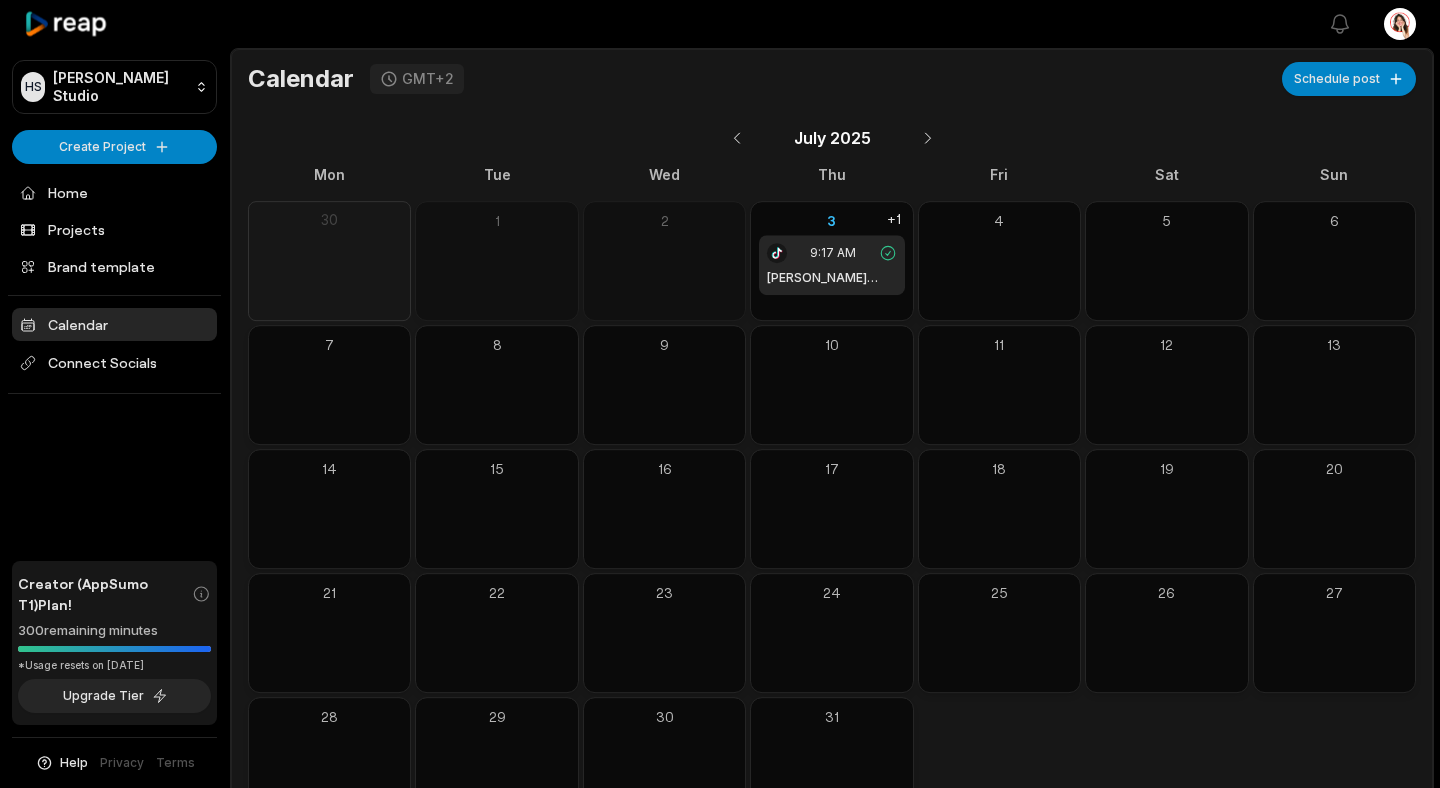 scroll, scrollTop: 0, scrollLeft: 0, axis: both 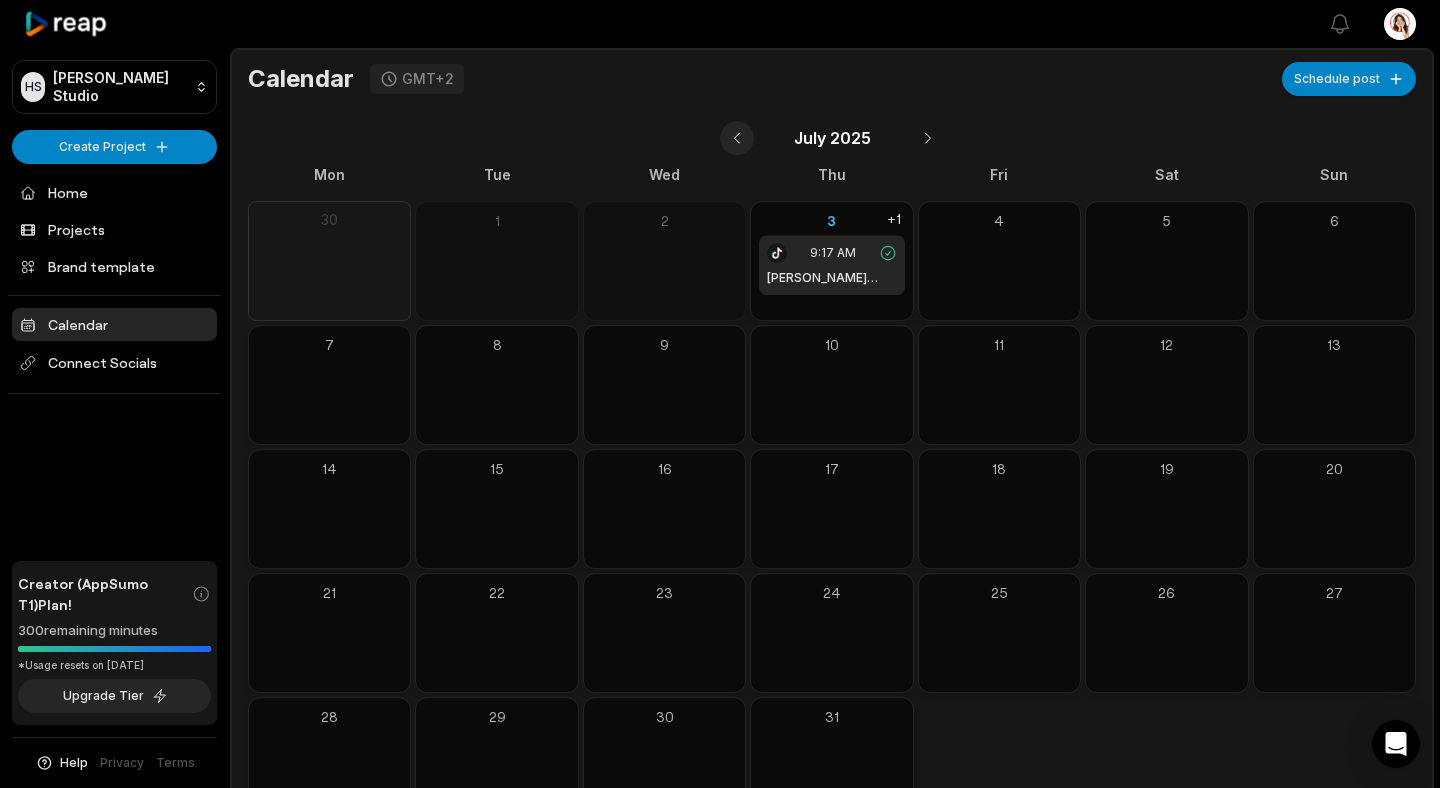 click at bounding box center (737, 138) 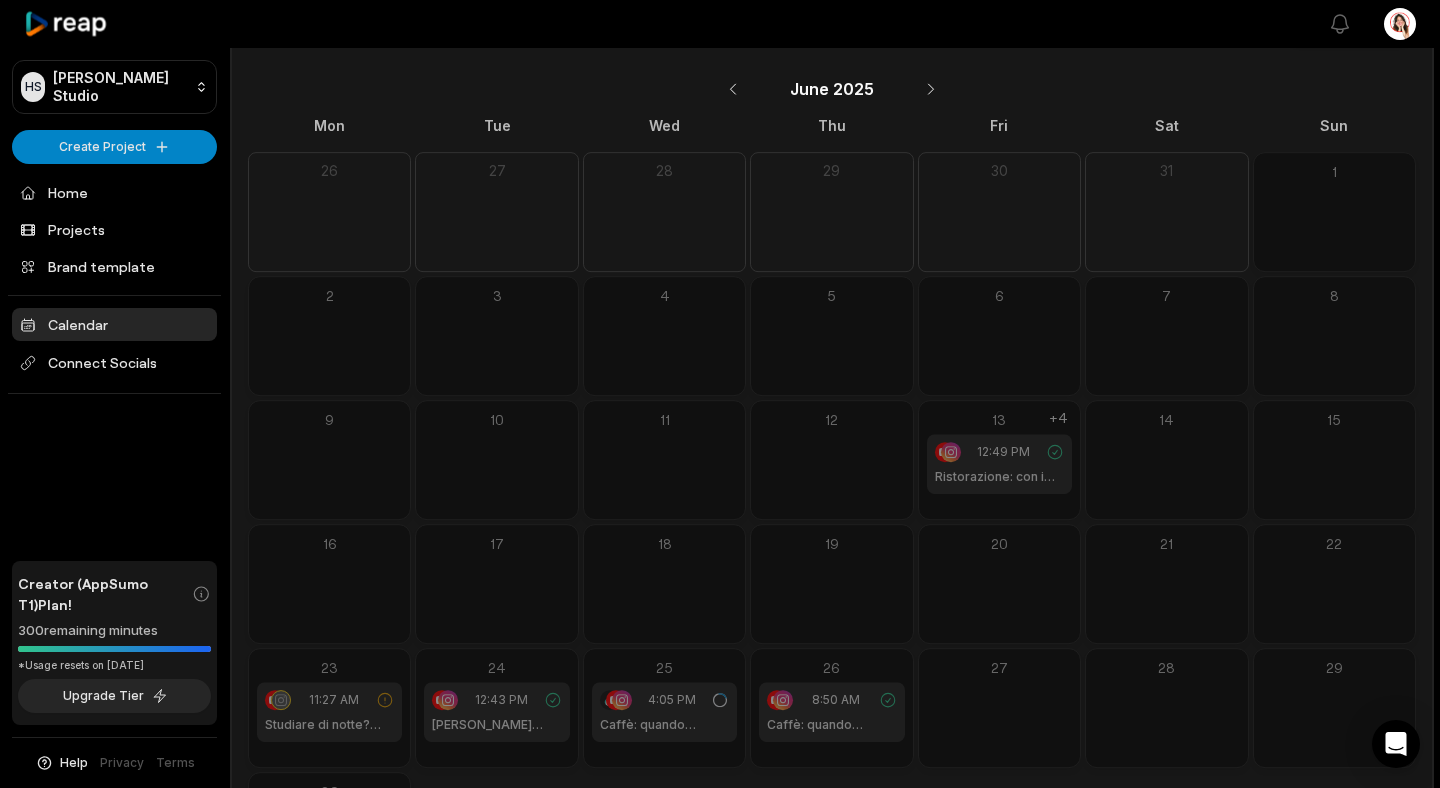 scroll, scrollTop: 51, scrollLeft: 0, axis: vertical 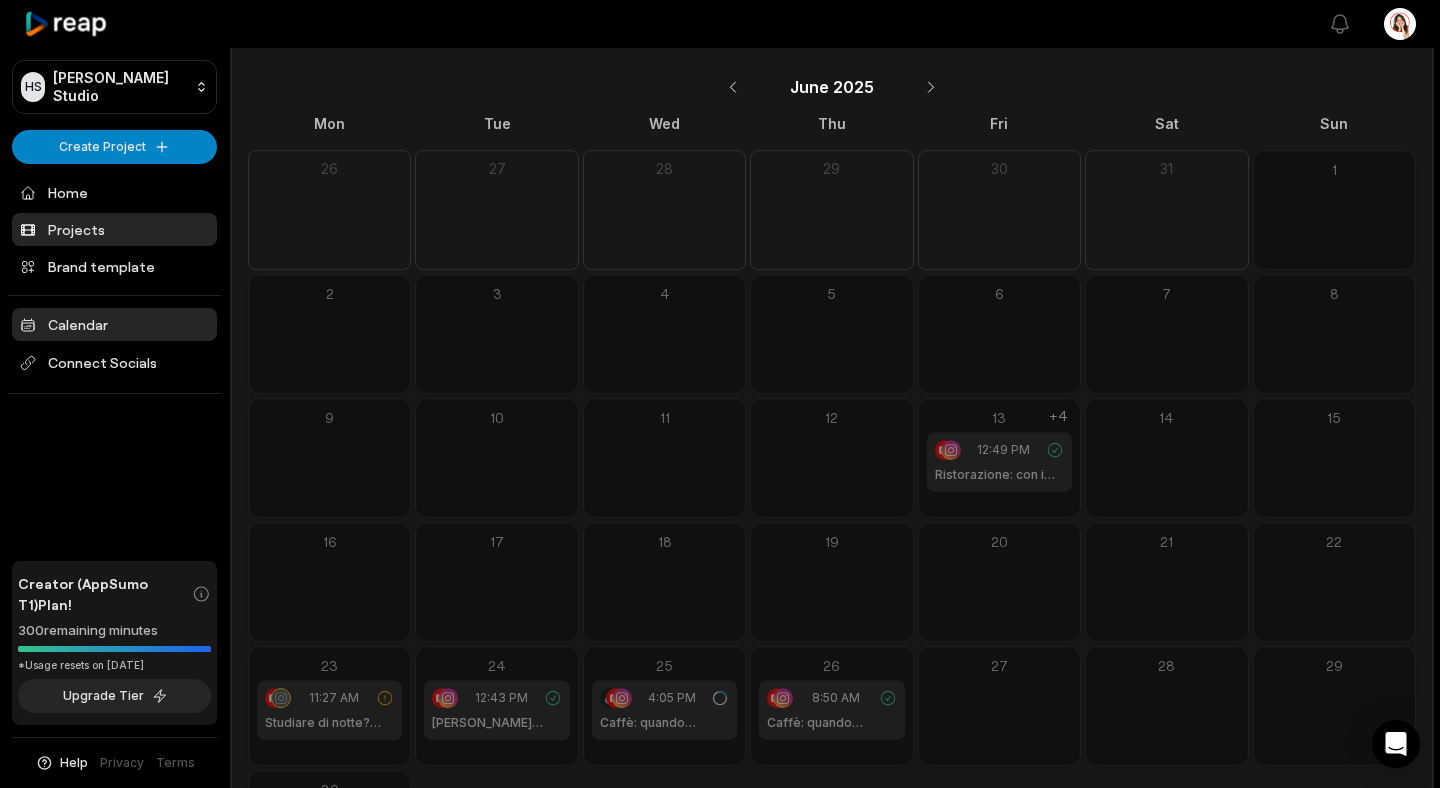 click on "Projects" at bounding box center (114, 229) 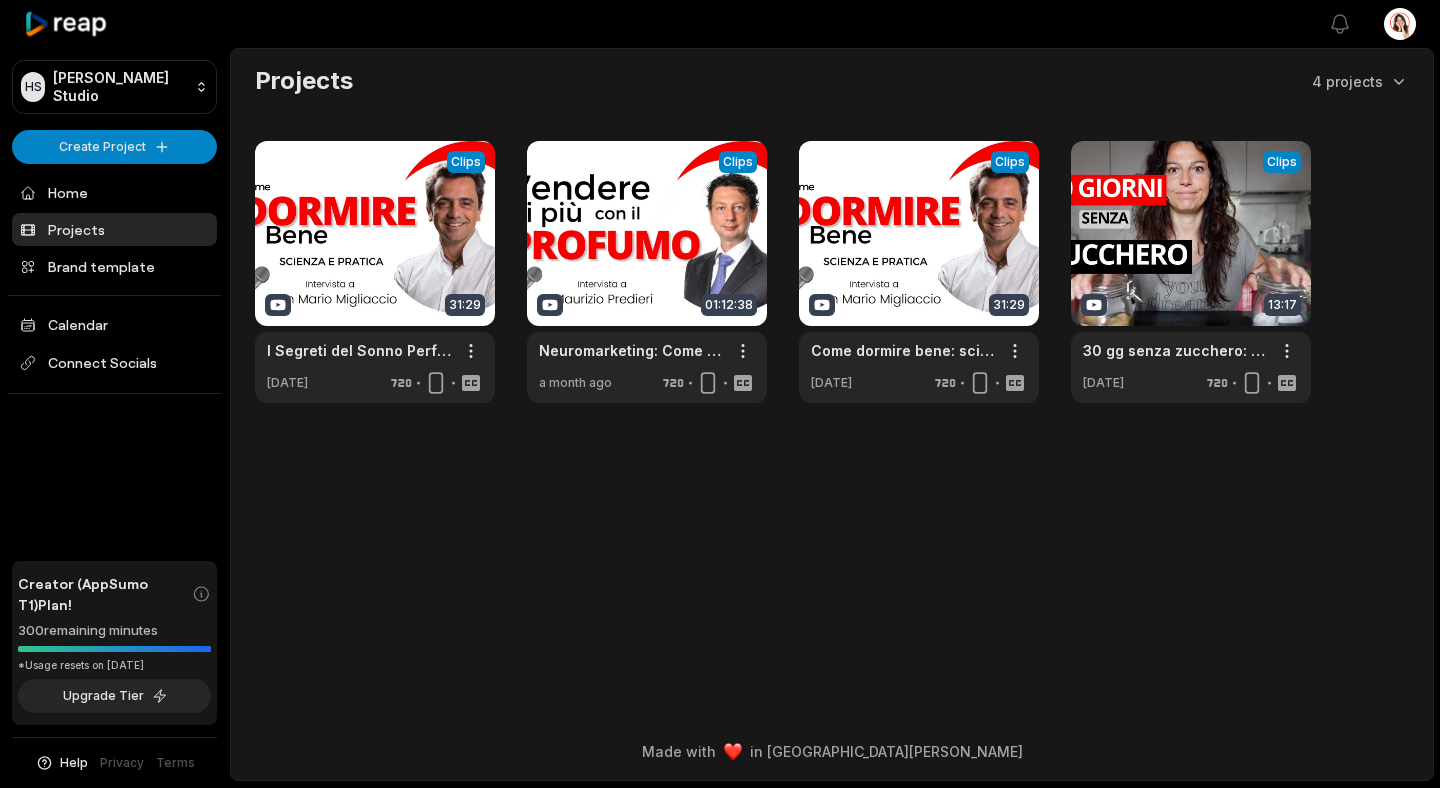 scroll, scrollTop: 0, scrollLeft: 0, axis: both 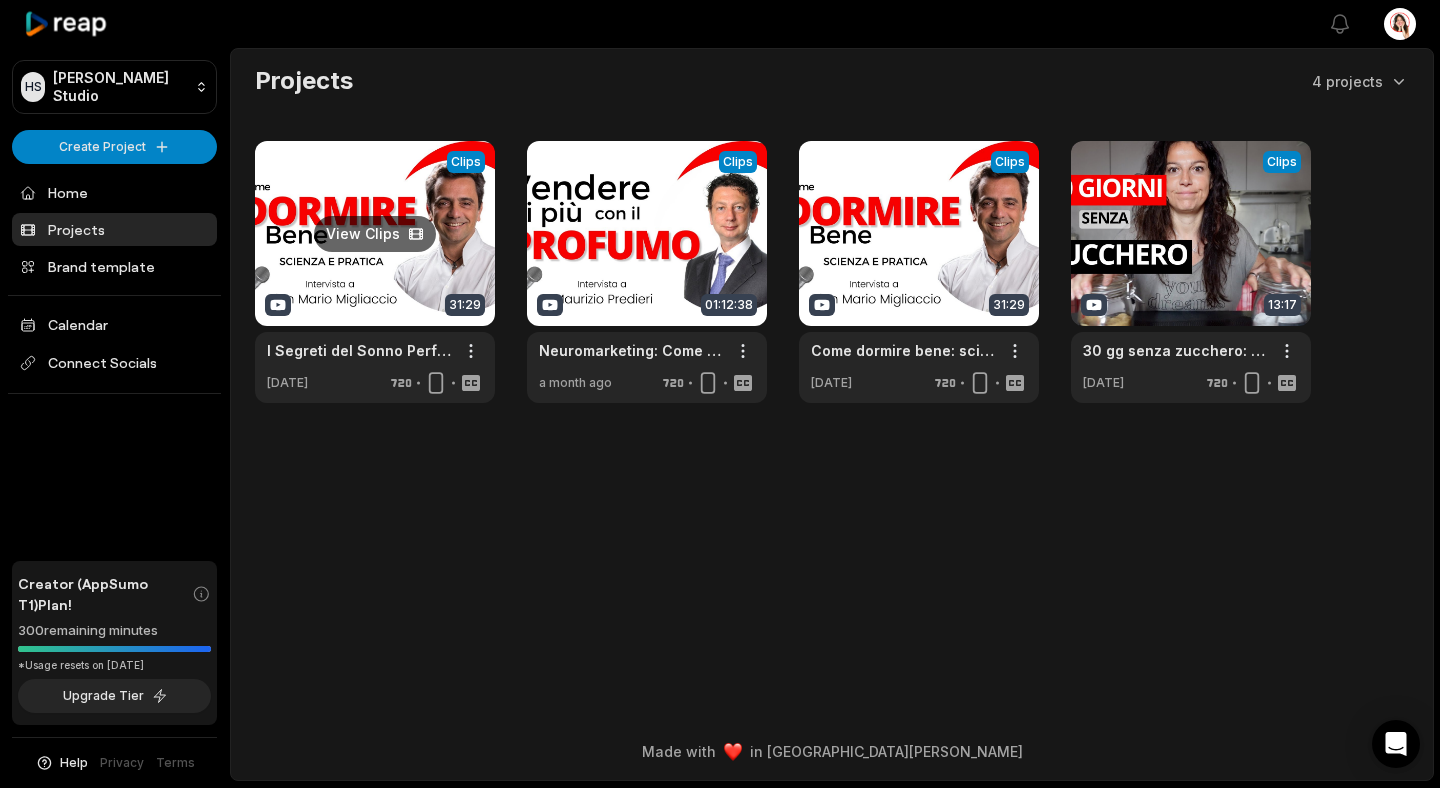 click at bounding box center [375, 272] 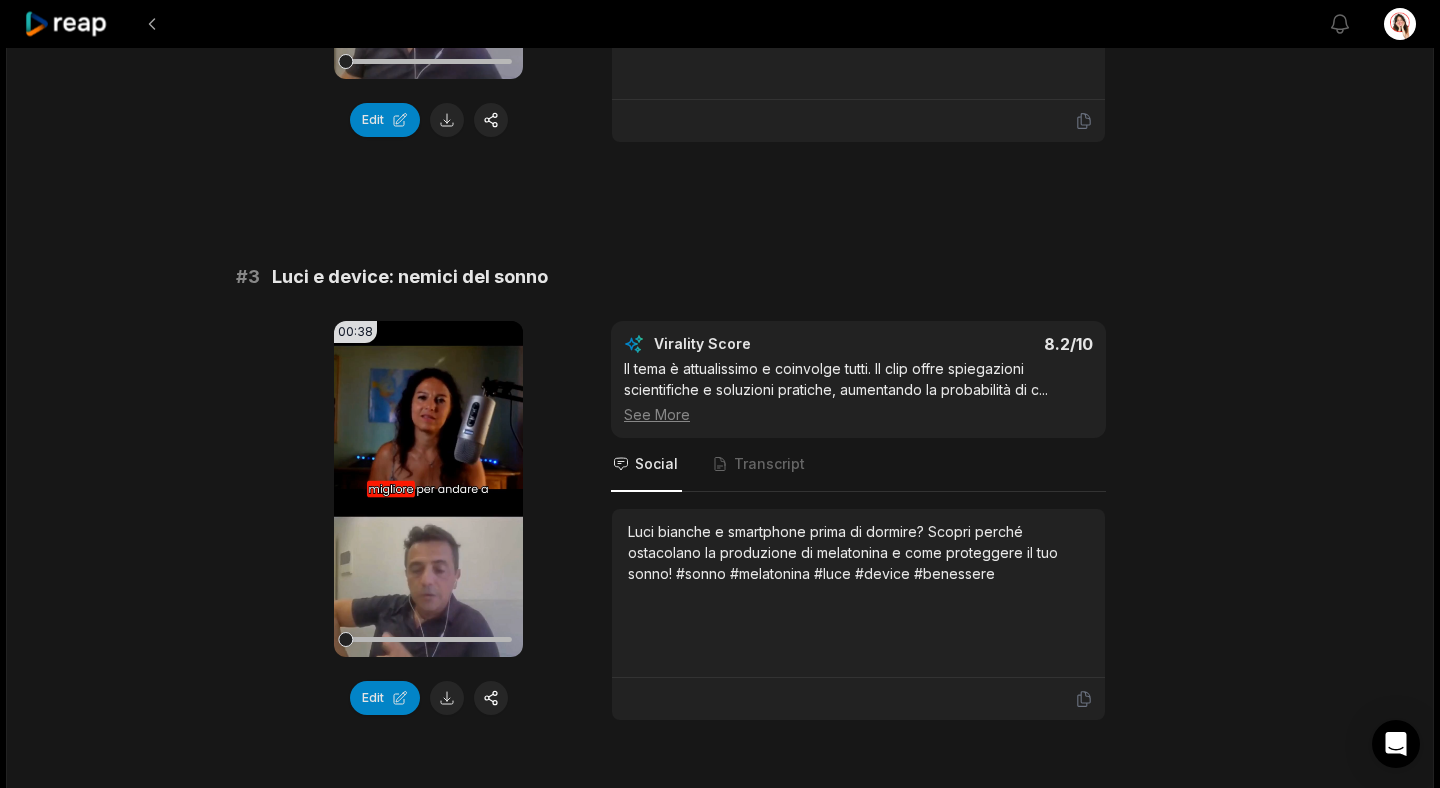 scroll, scrollTop: 1163, scrollLeft: 0, axis: vertical 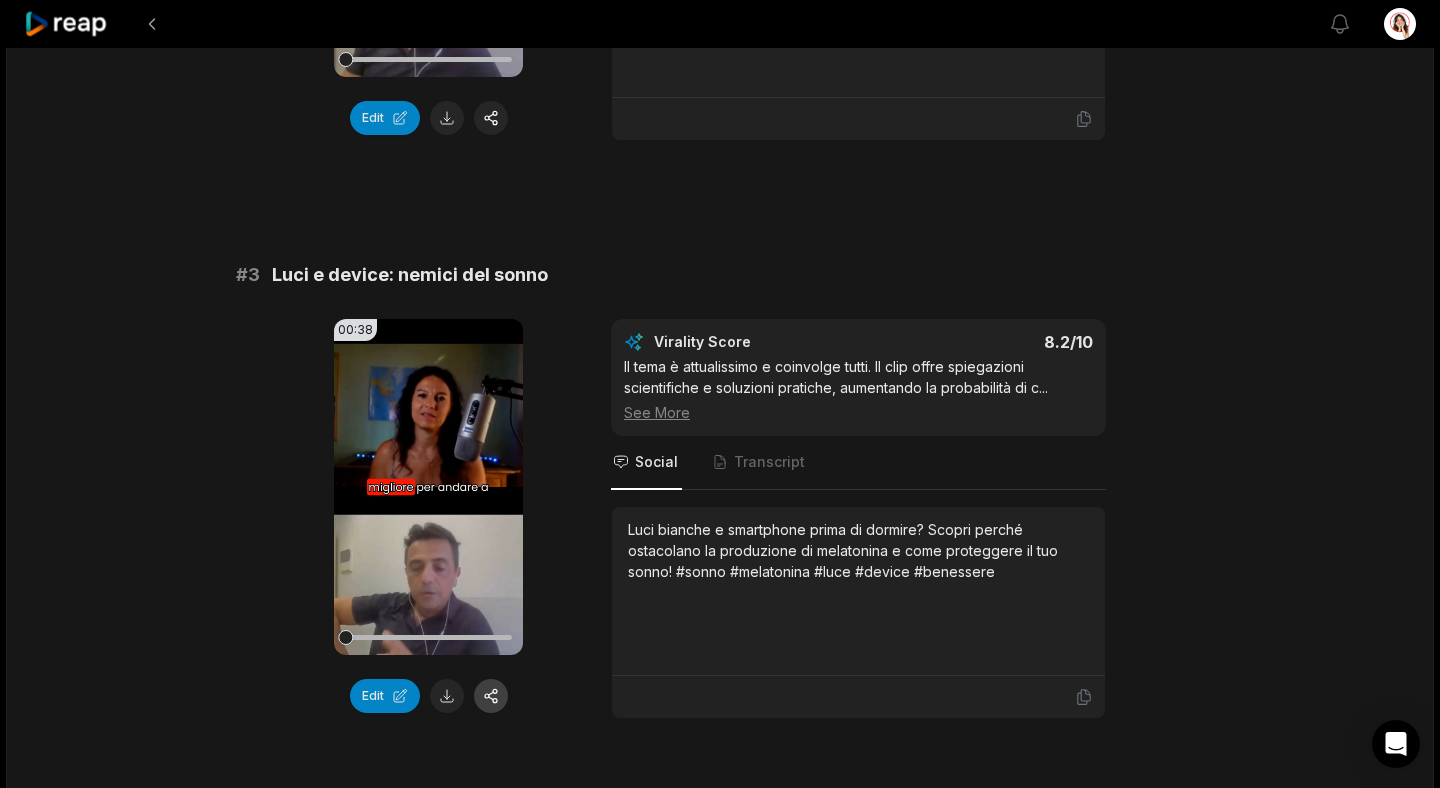 click at bounding box center [491, 696] 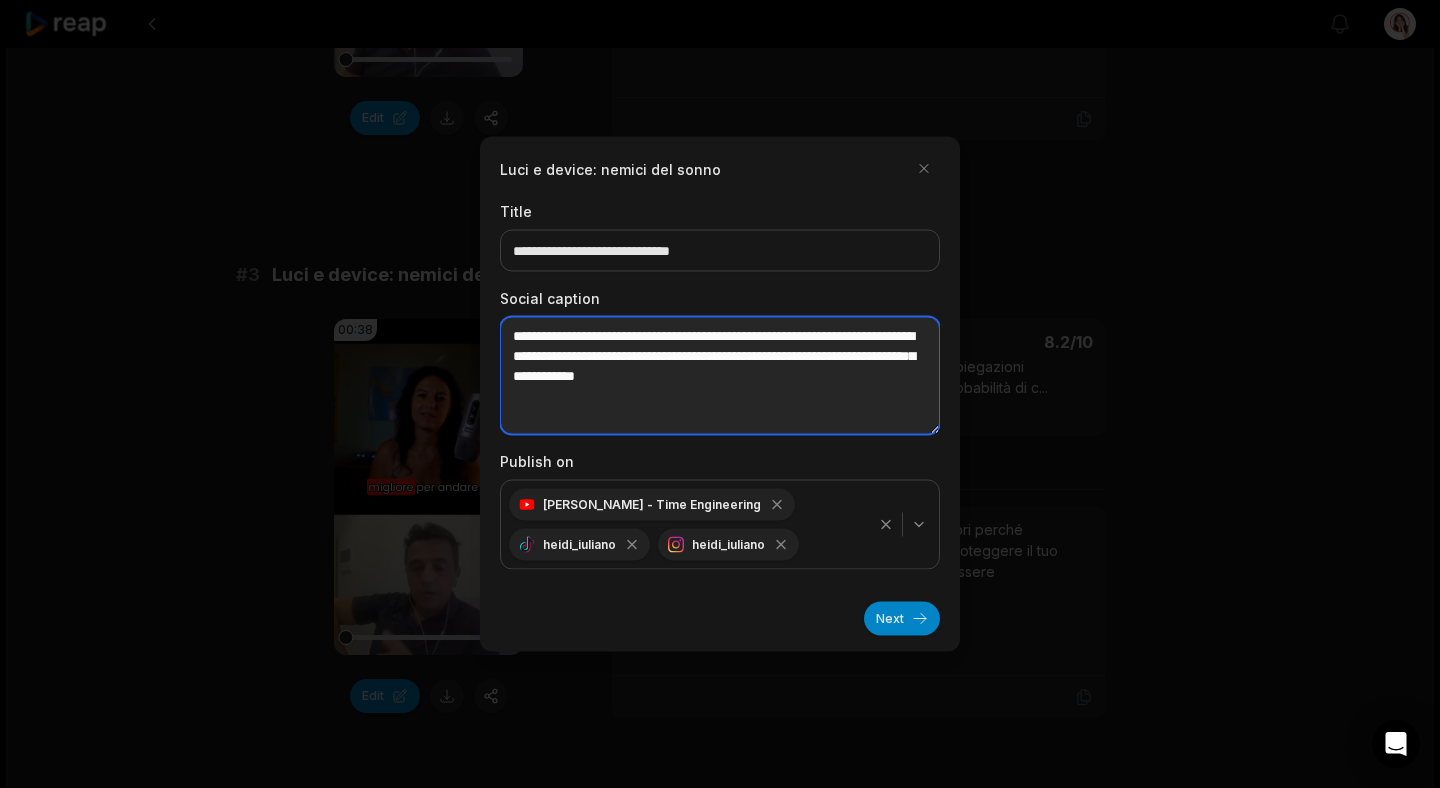 click on "**********" at bounding box center [720, 376] 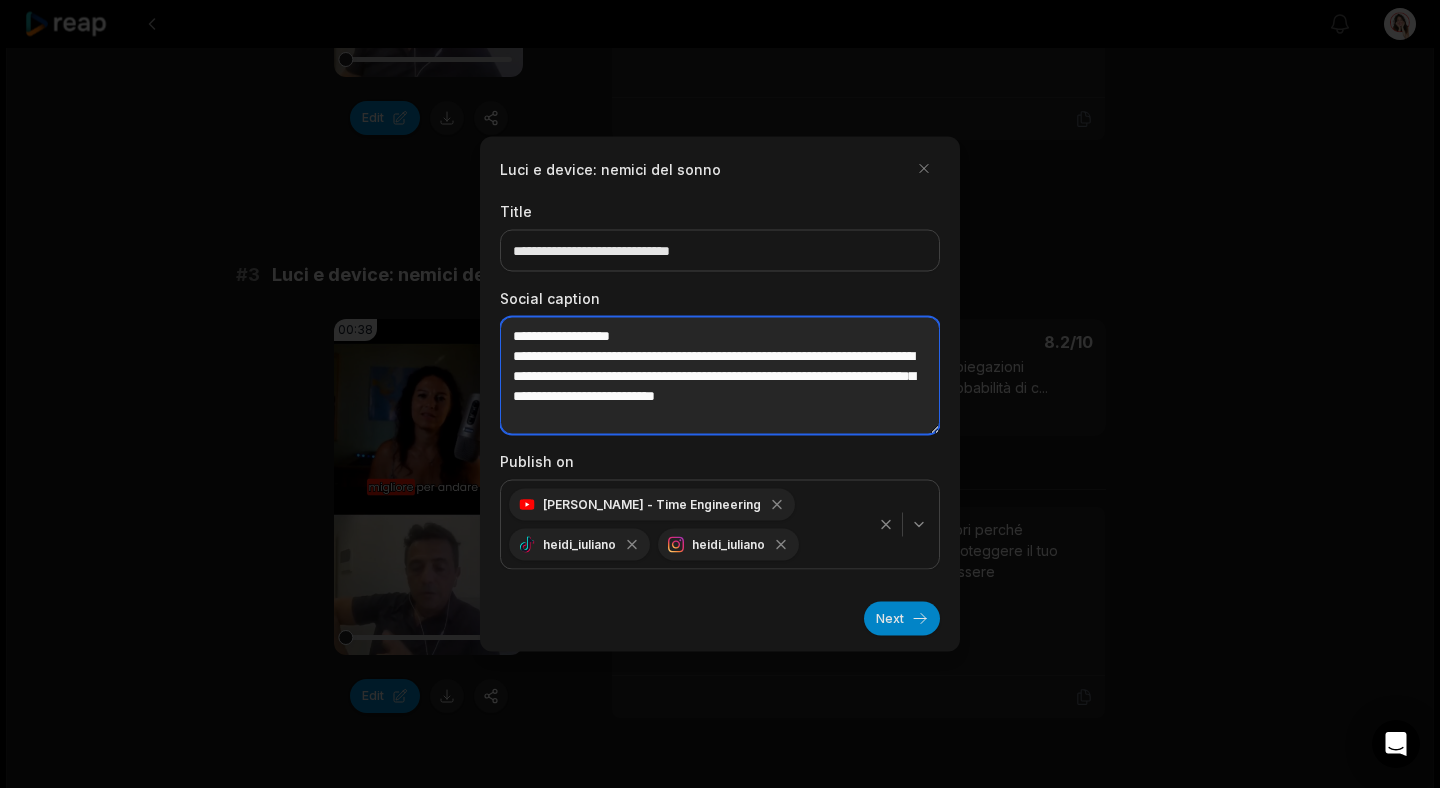 click on "**********" at bounding box center (720, 376) 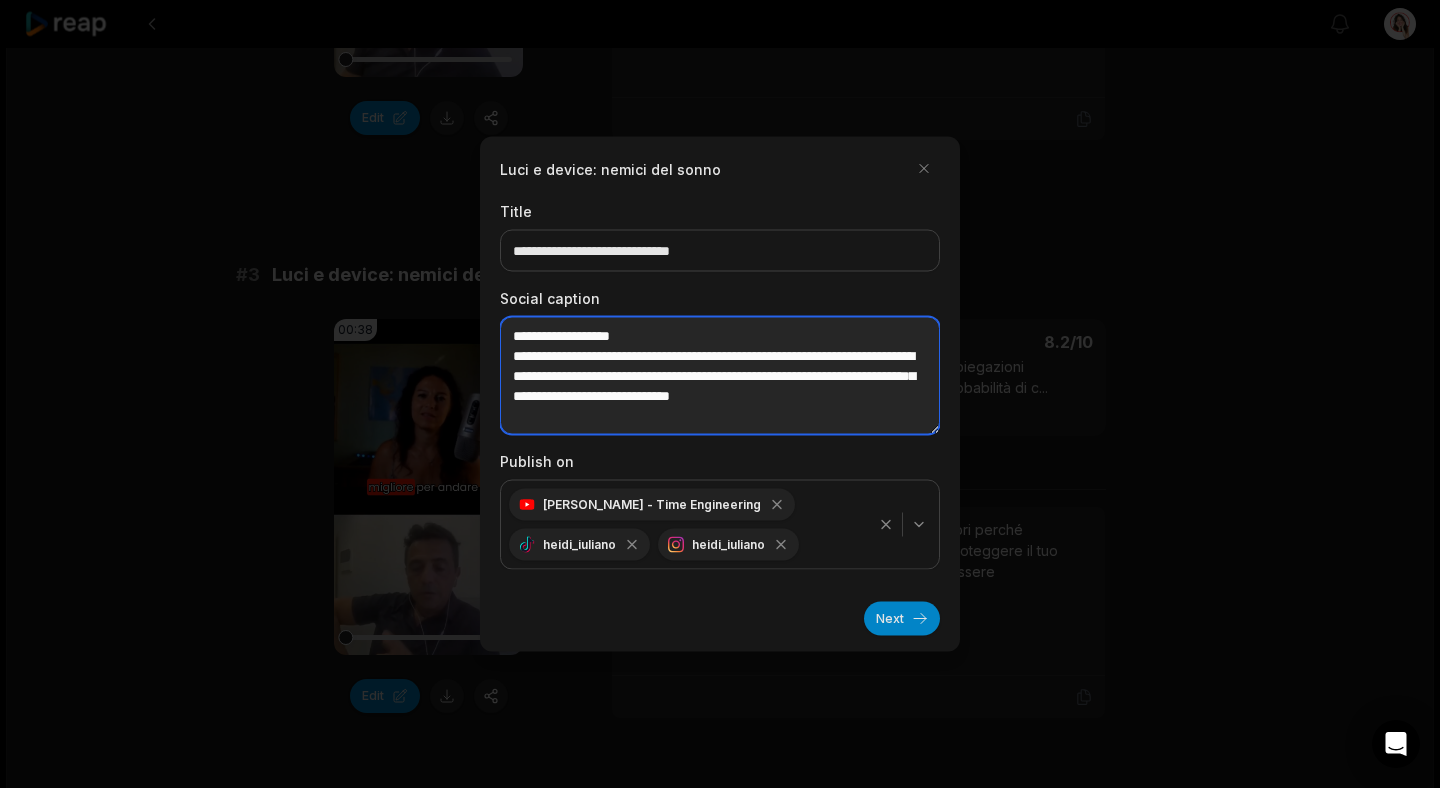 click on "**********" at bounding box center [720, 376] 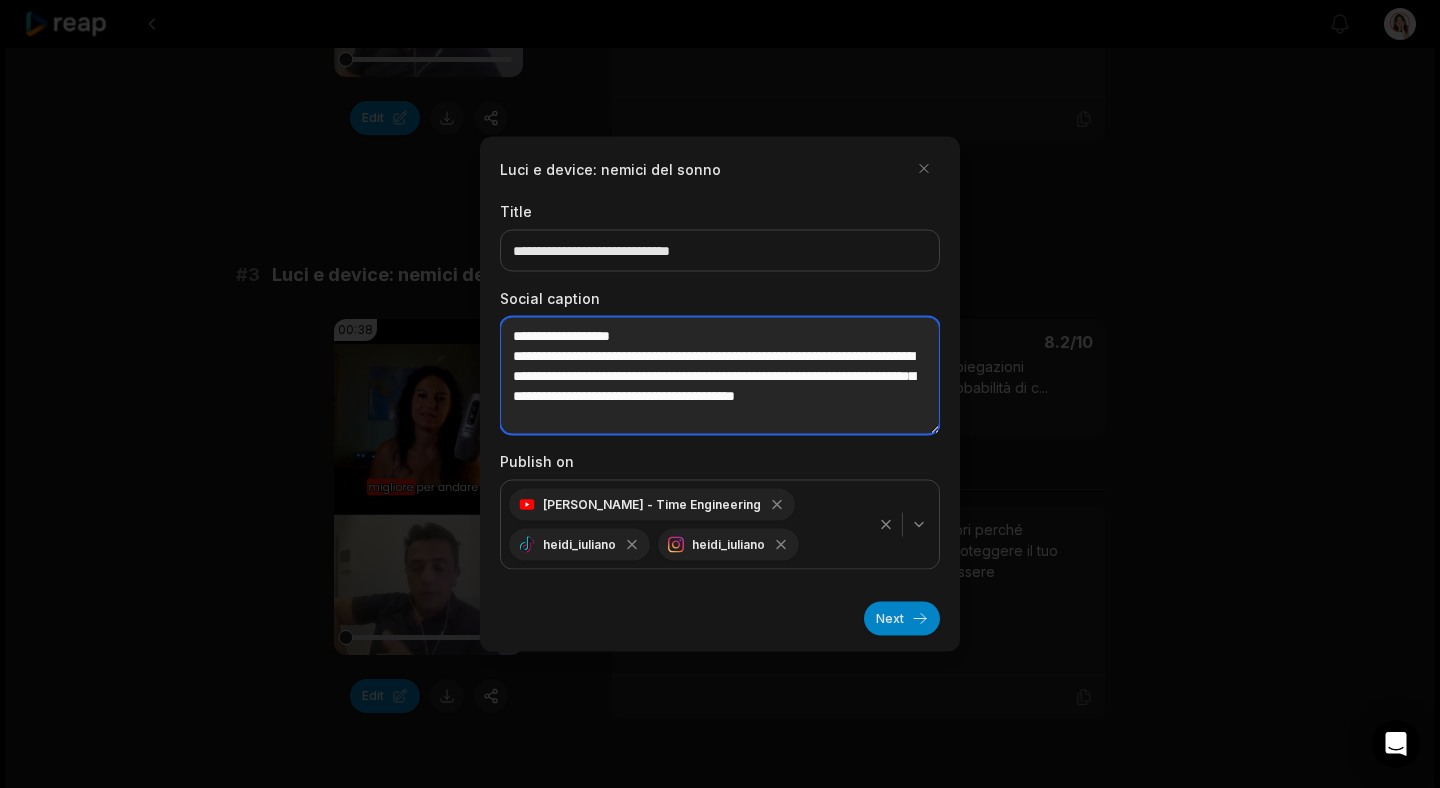 click on "**********" at bounding box center (720, 376) 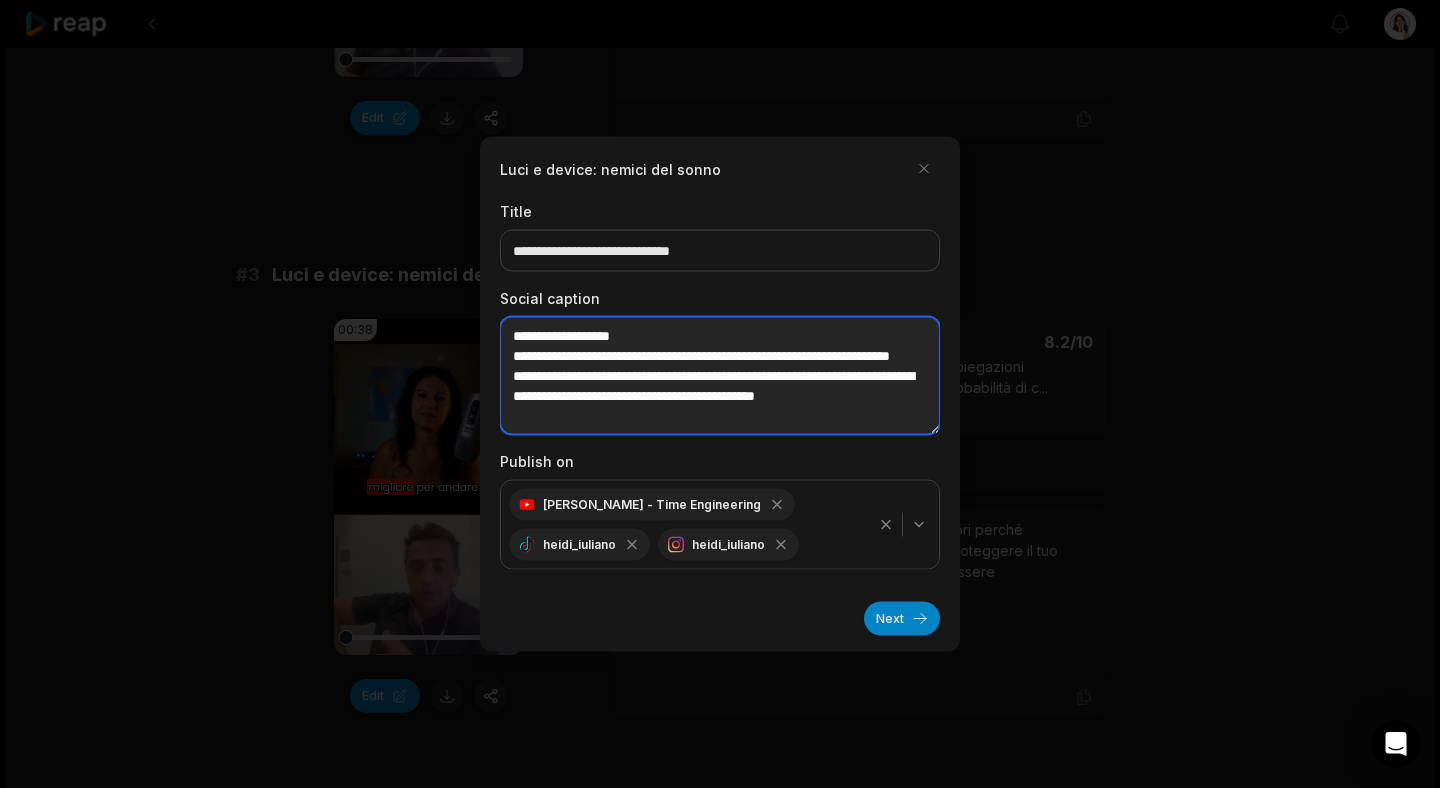 click on "**********" at bounding box center (720, 376) 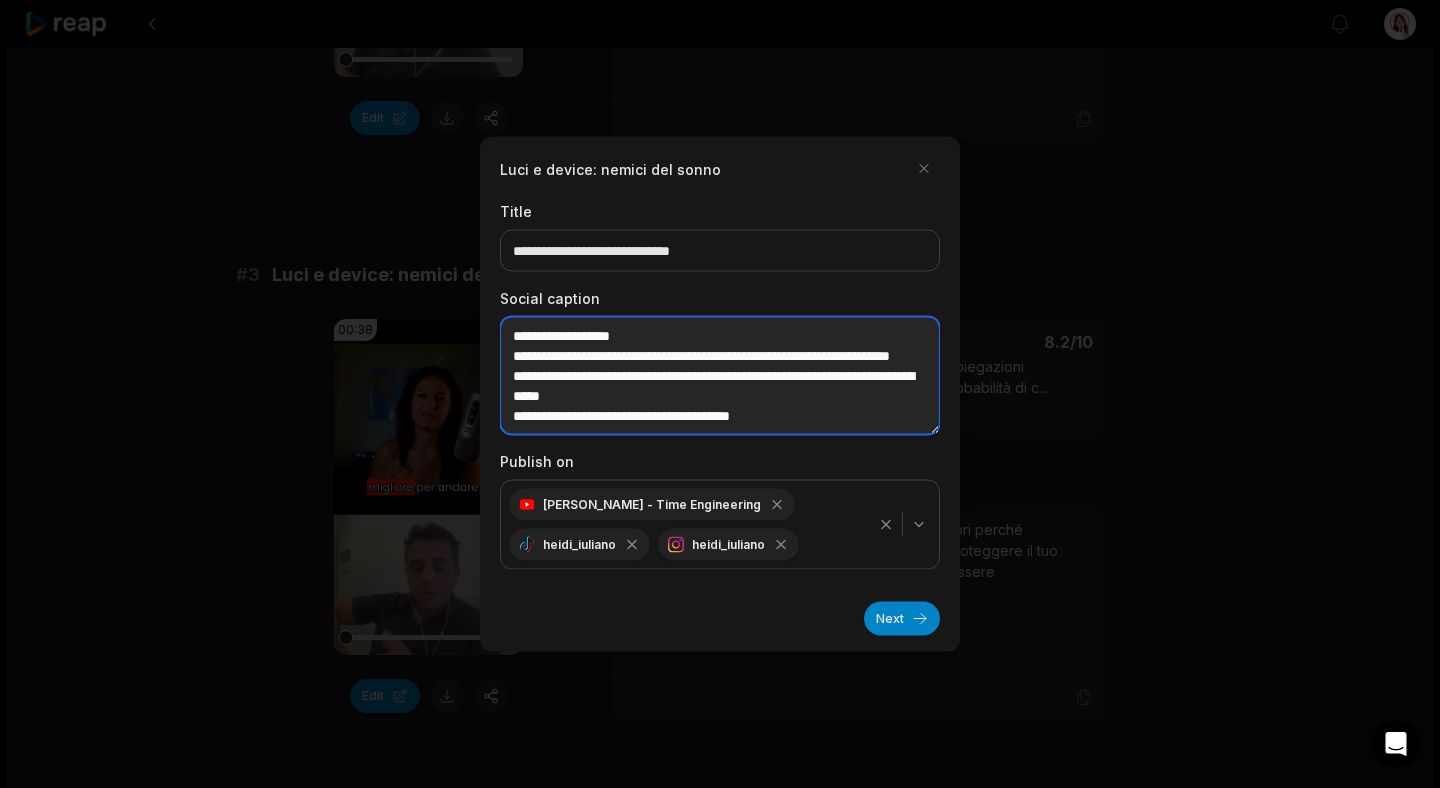 scroll, scrollTop: 10, scrollLeft: 0, axis: vertical 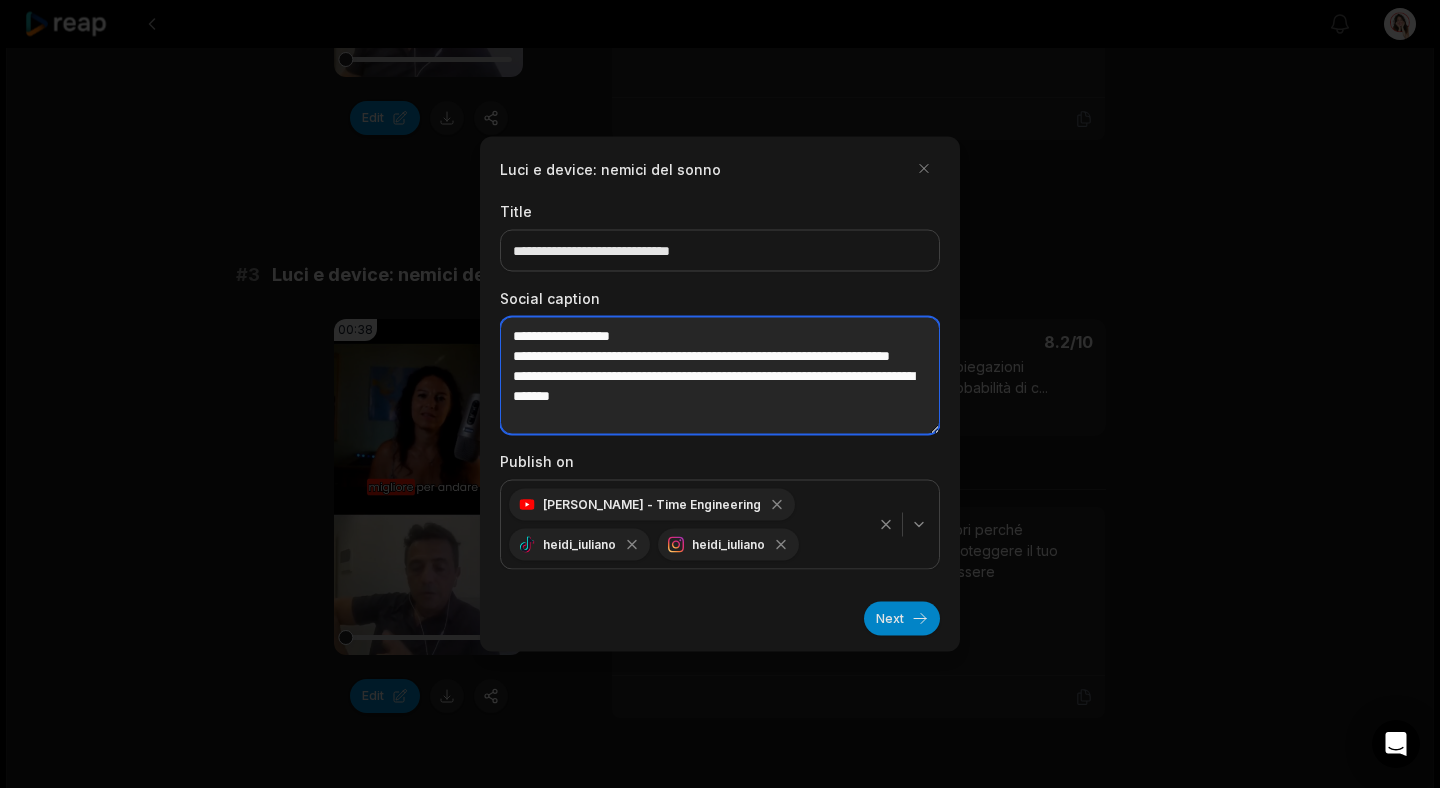 paste on "**********" 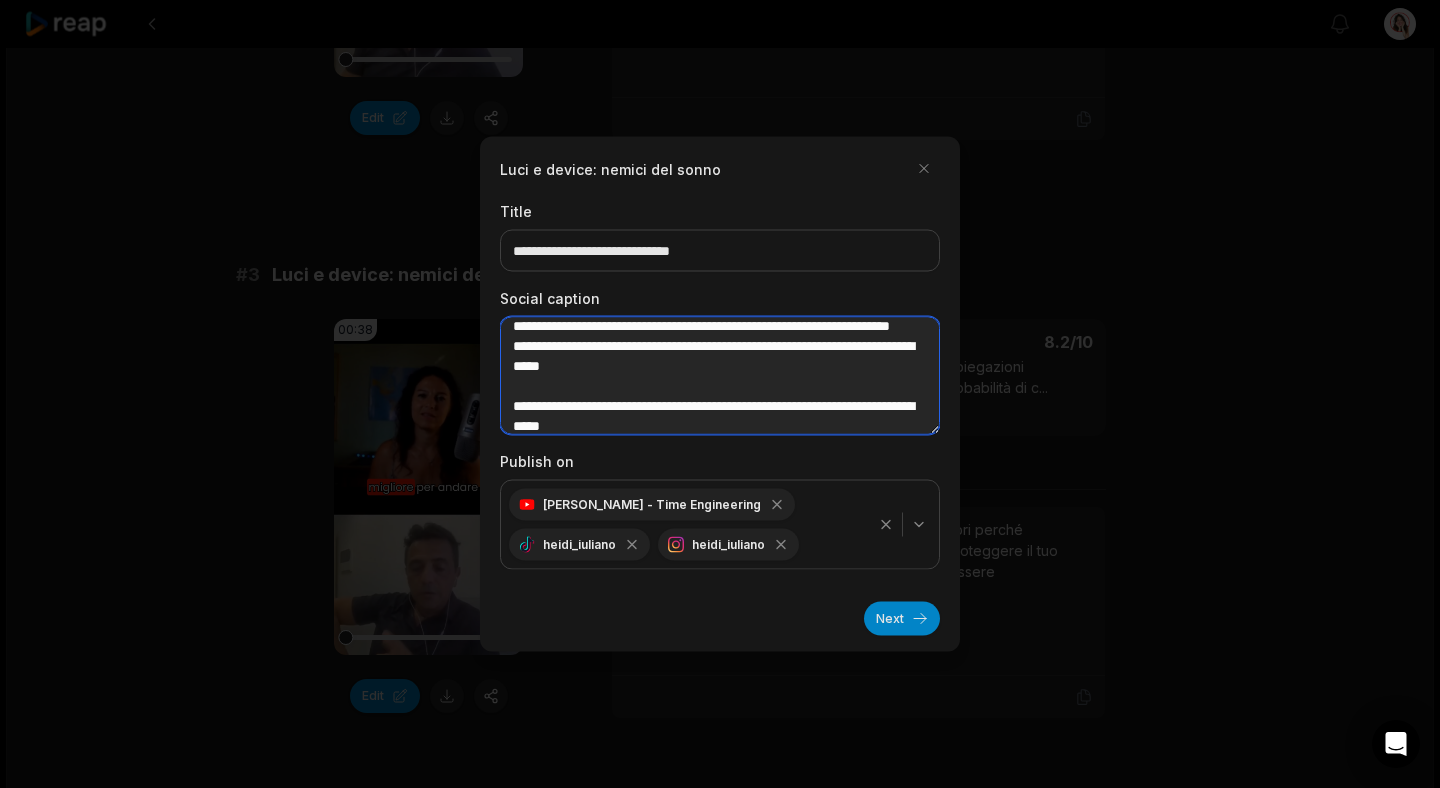 scroll, scrollTop: 130, scrollLeft: 0, axis: vertical 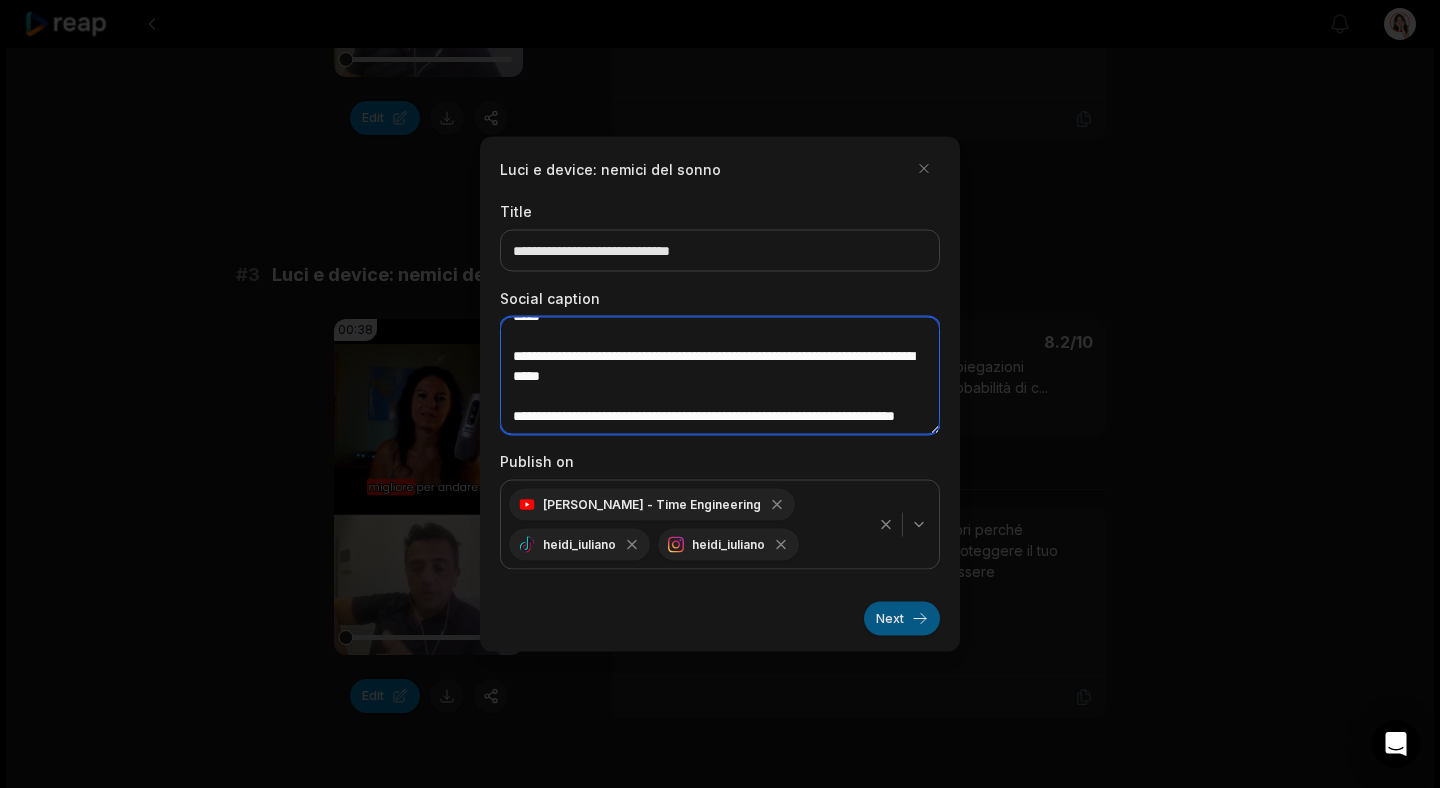 type on "**********" 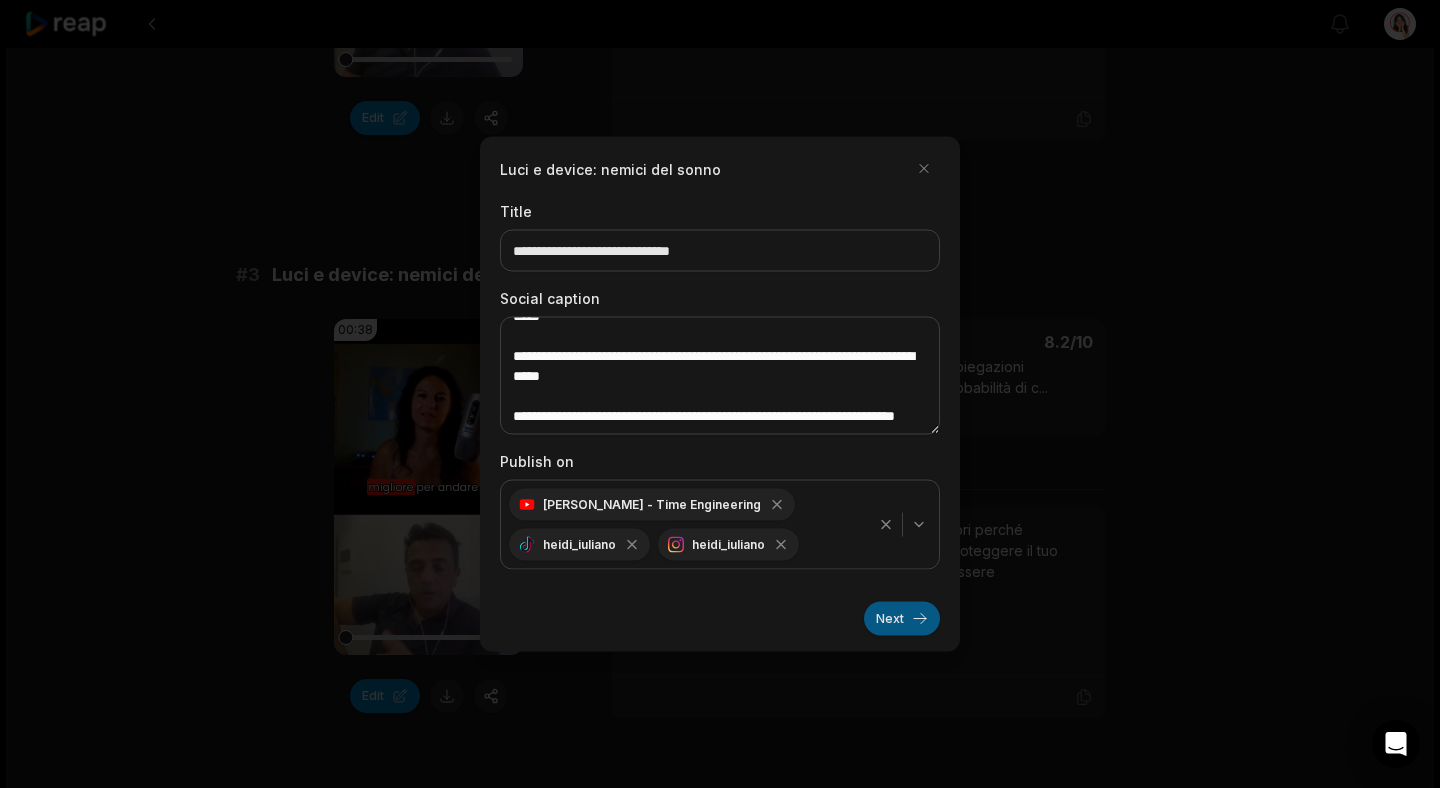 click on "Next" at bounding box center (902, 619) 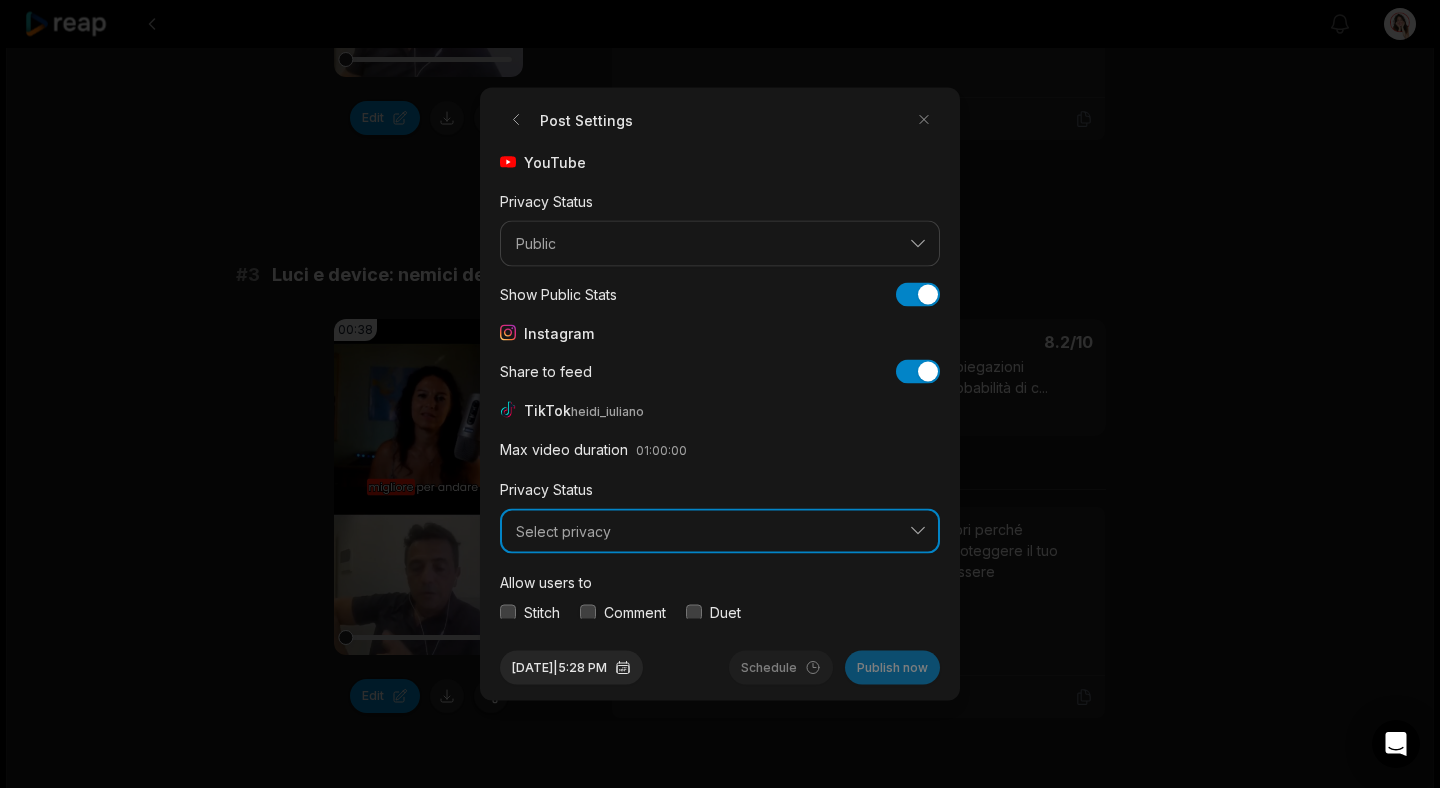 click on "Select privacy" at bounding box center [706, 531] 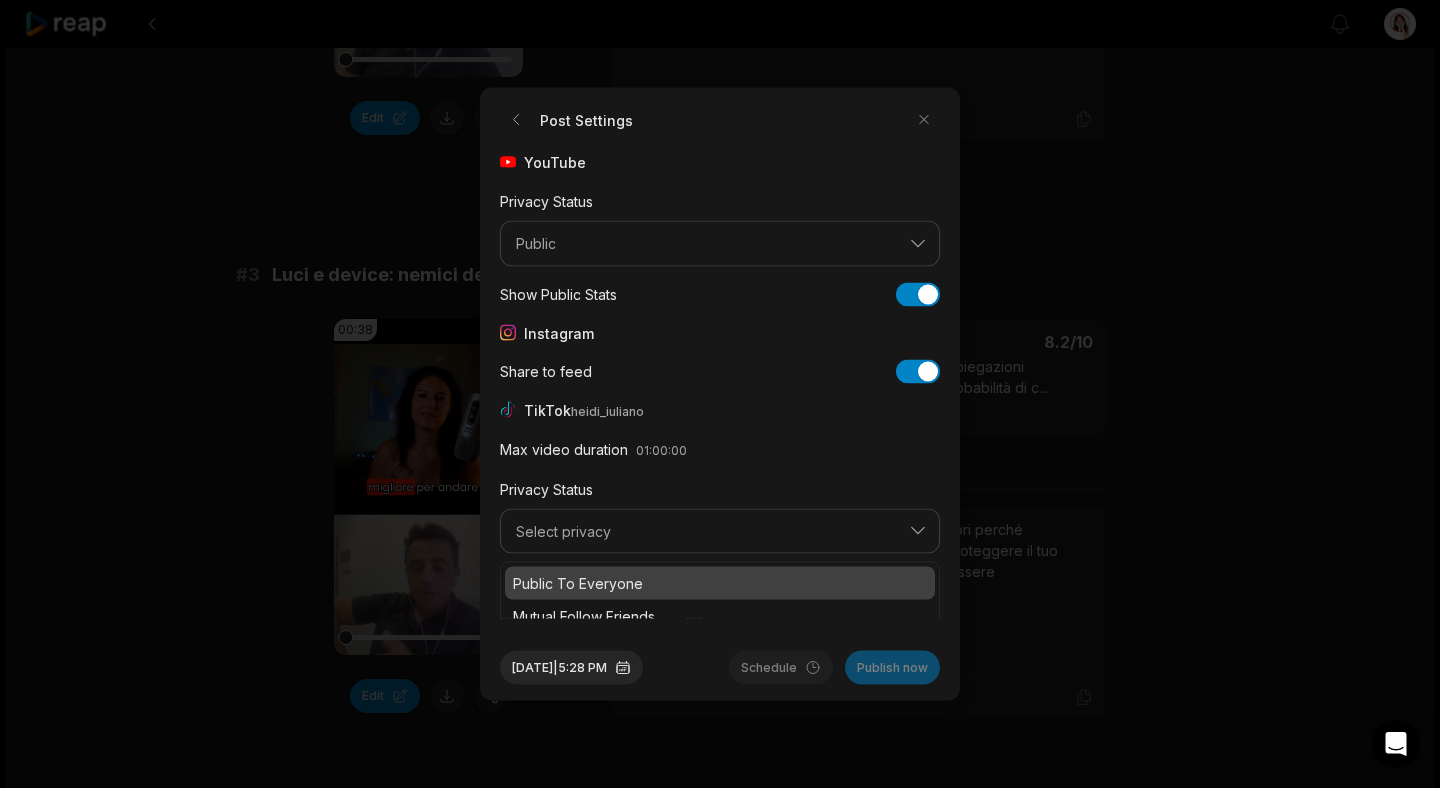 click on "Public To Everyone" at bounding box center [720, 583] 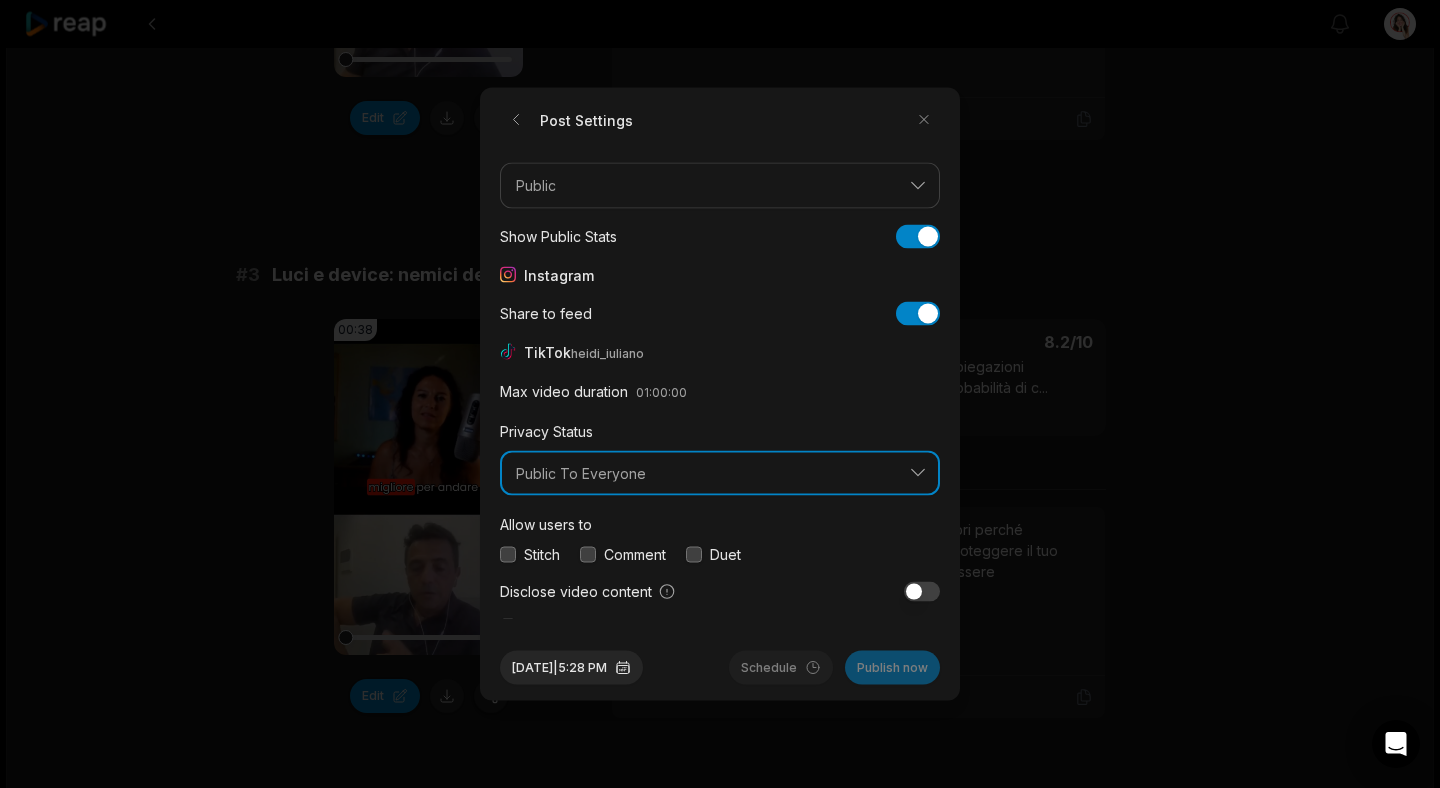 scroll, scrollTop: 75, scrollLeft: 0, axis: vertical 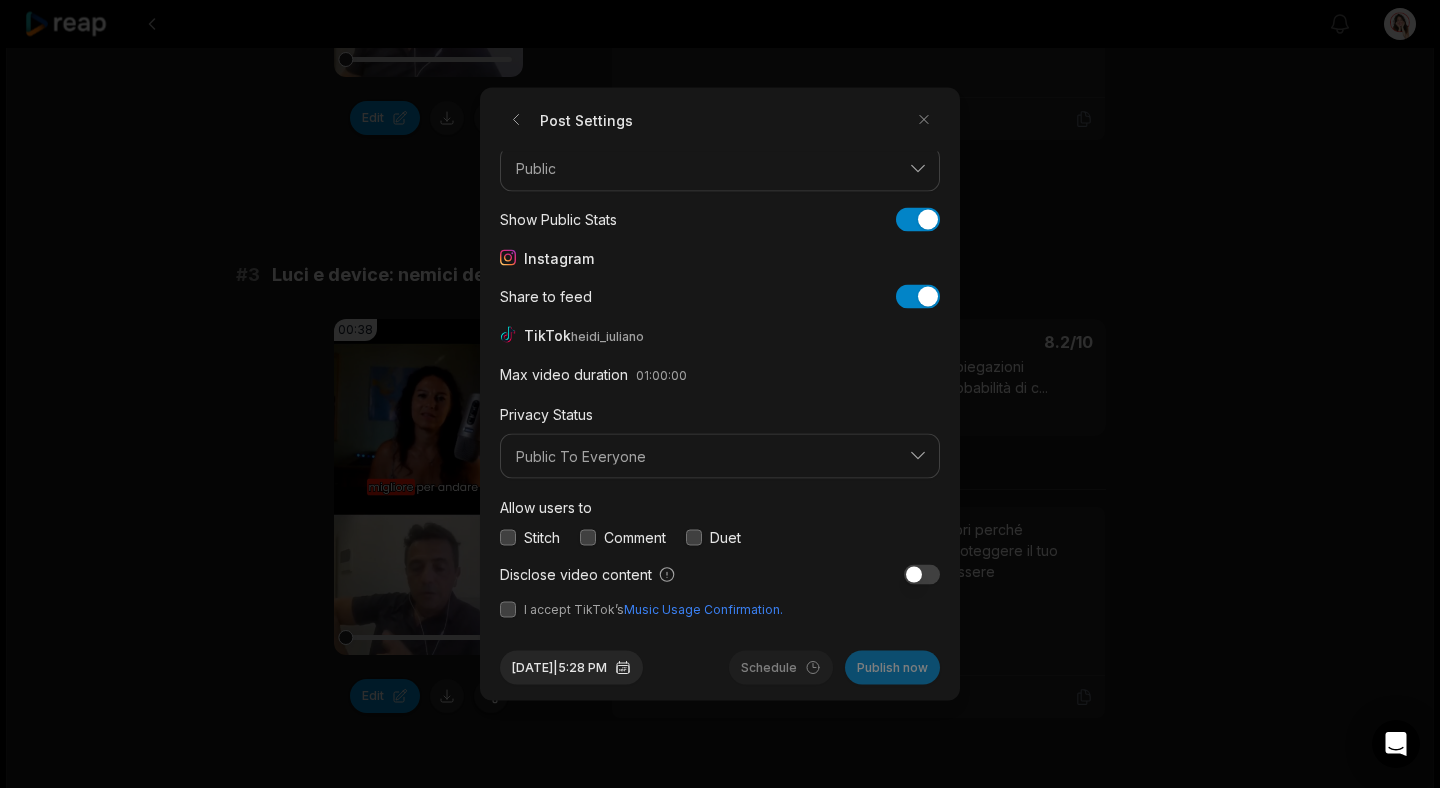 click at bounding box center (508, 610) 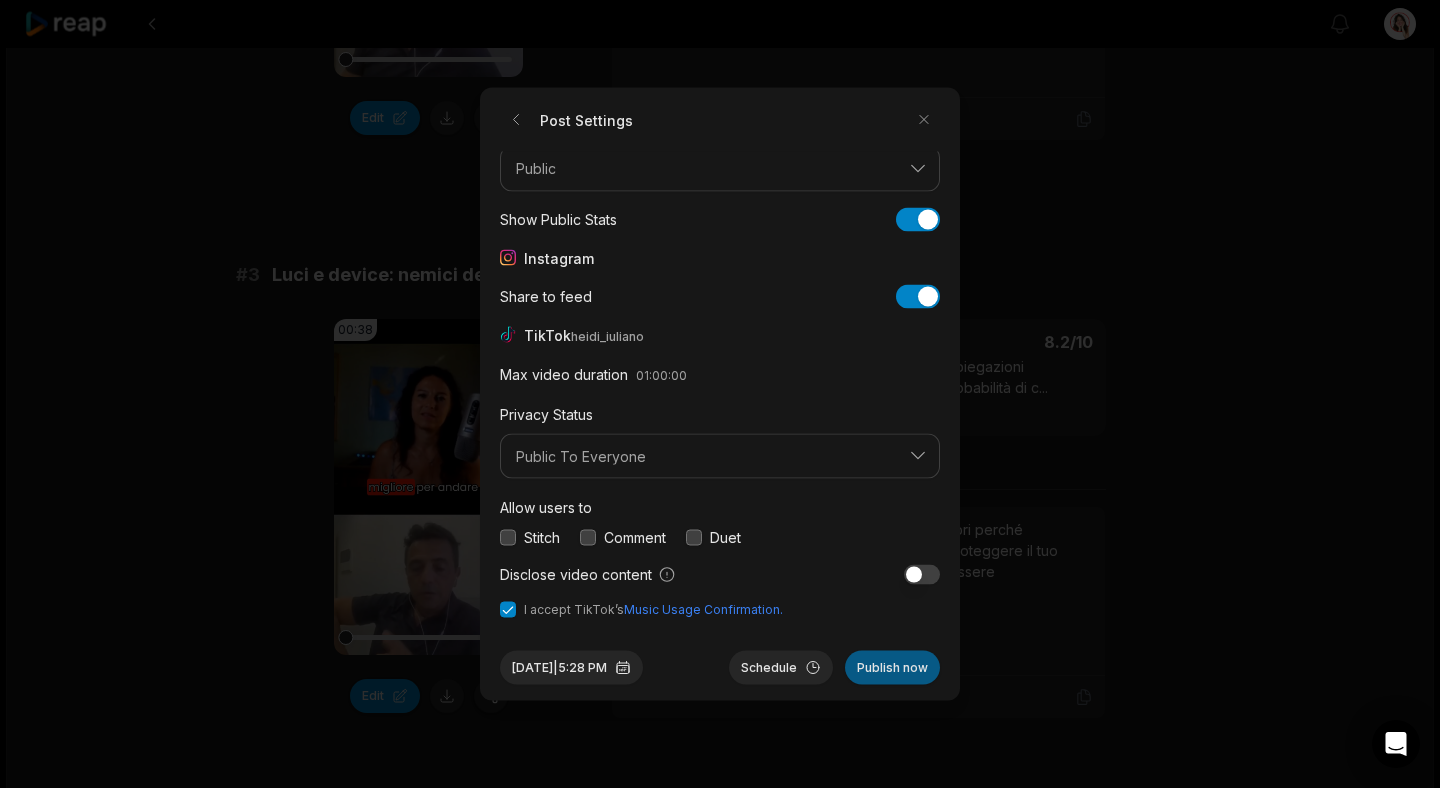 click on "Publish now" at bounding box center [892, 668] 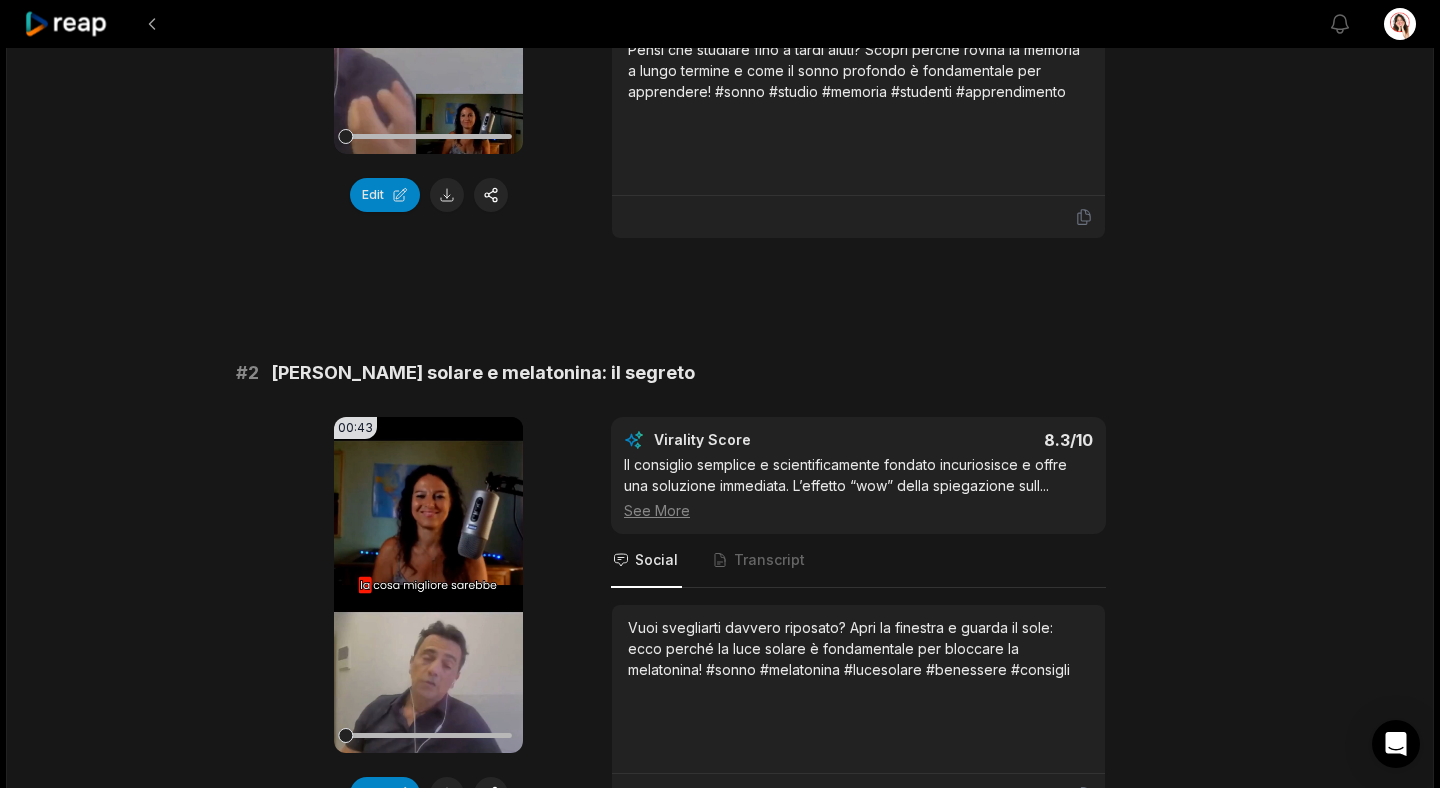 scroll, scrollTop: 61, scrollLeft: 0, axis: vertical 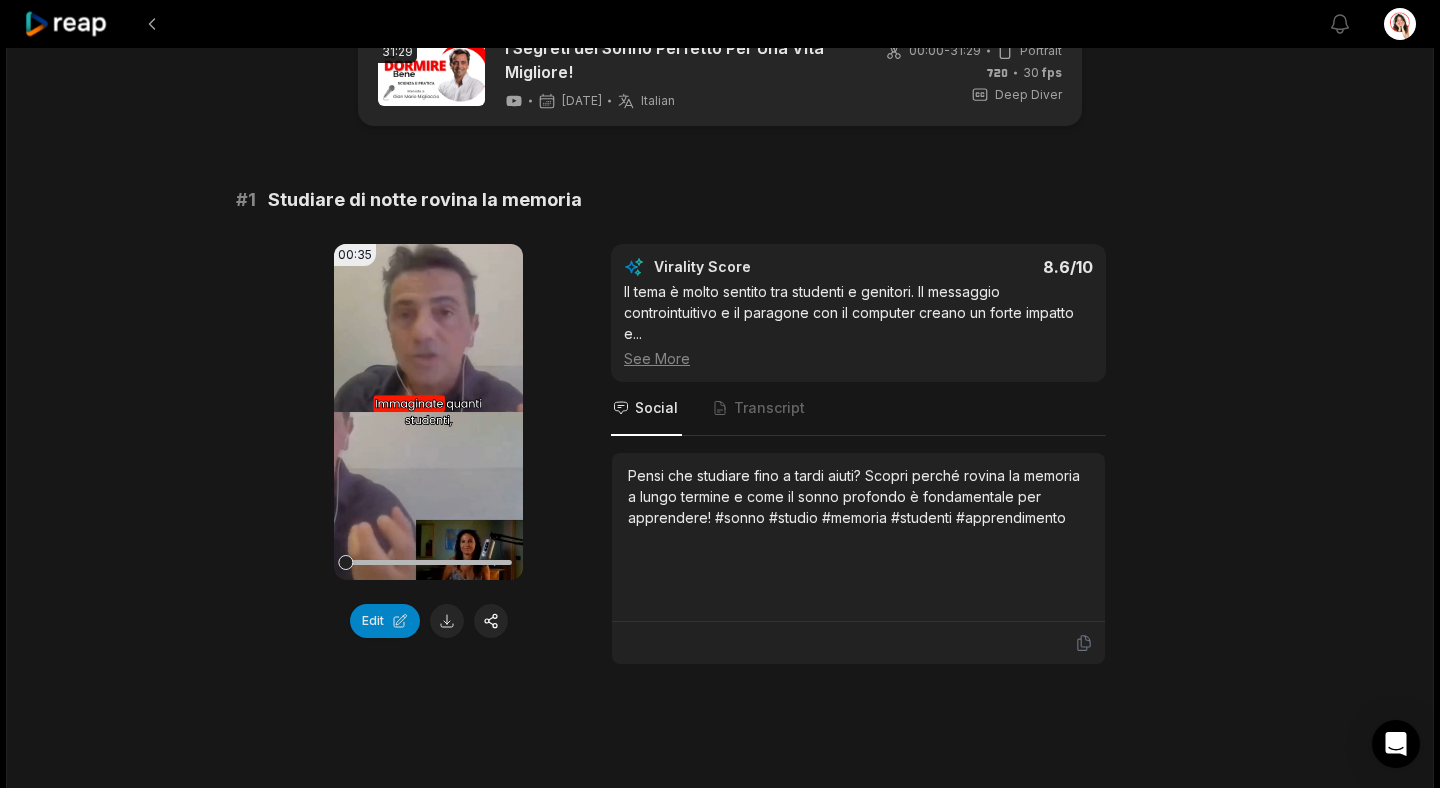 click 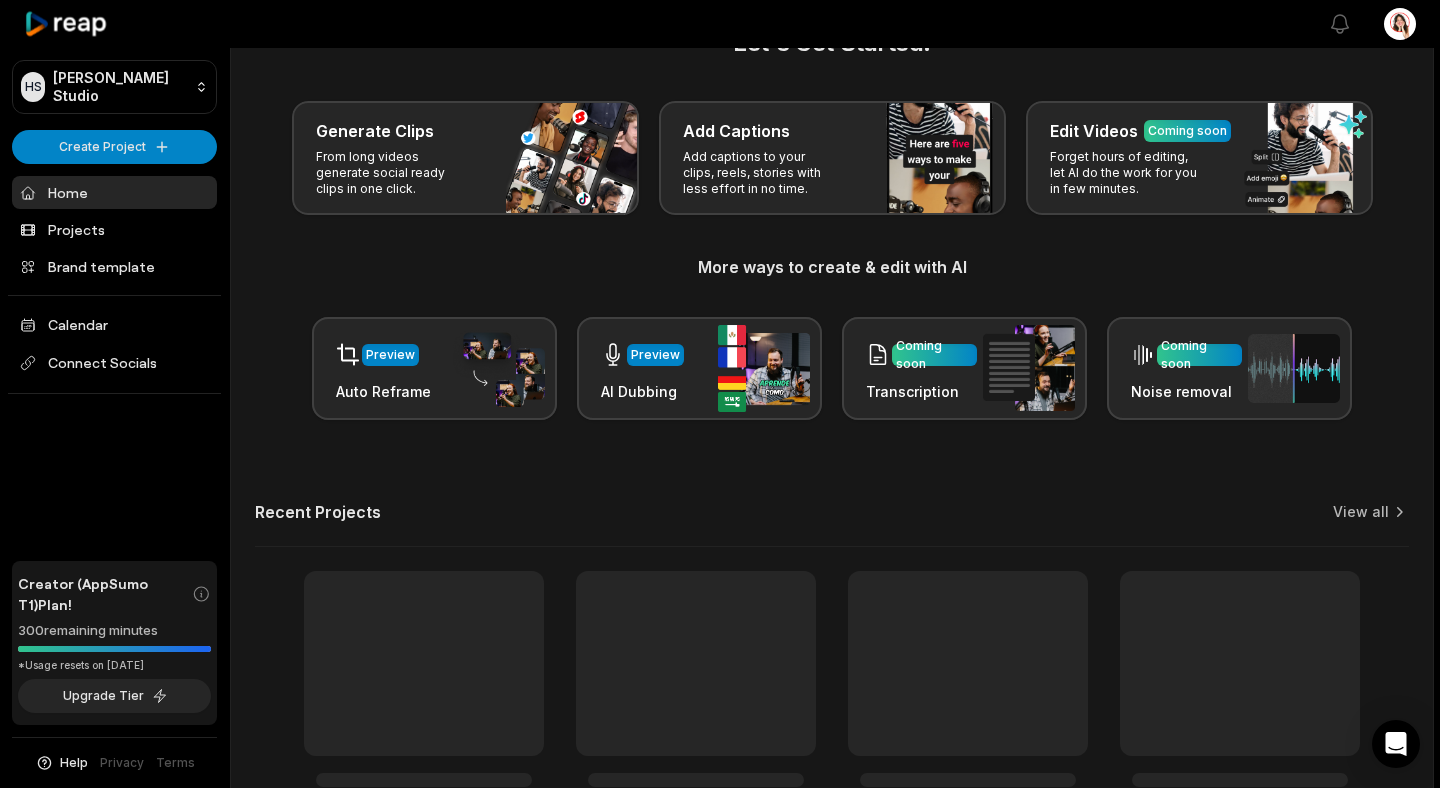 scroll, scrollTop: 0, scrollLeft: 0, axis: both 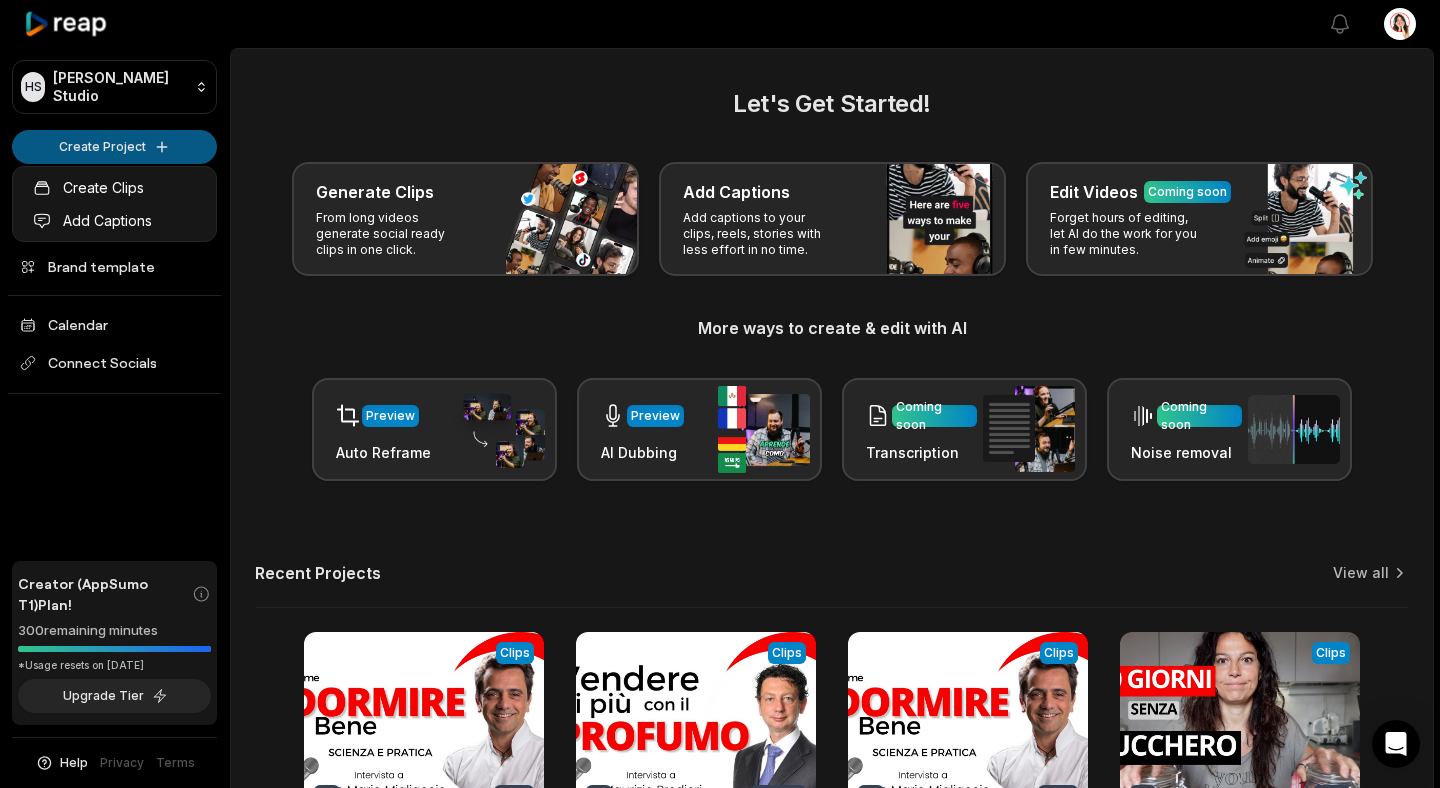 click on "HS [PERSON_NAME] Studio Create Project Home Projects Brand template Calendar Connect Socials Creator (AppSumo T1)  Plan! 300  remaining minutes *Usage resets on [DATE] Upgrade Tier Help Privacy Terms Open sidebar View notifications Open user menu   Let's Get Started! Generate Clips From long videos generate social ready clips in one click. Add Captions Add captions to your clips, reels, stories with less effort in no time. Edit Videos Coming soon Forget hours of editing, let AI do the work for you in few minutes. More ways to create & edit with AI Preview Auto Reframe Preview AI Dubbing Coming soon Transcription Coming soon Noise removal Recent Projects View all View Clips Clips 31:29 I Segreti del Sonno Perfetto Per Una Vita Migliore! Open options [DATE] View Clips Clips 01:12:38 Neuromarketing: Come vendere di più con il profumo Open options a month ago View Clips Clips 31:29 Come dormire bene: scienza e pratica per un sonno perfetto Open options [DATE] View Clips Clips 13:17 Open options" at bounding box center [720, 394] 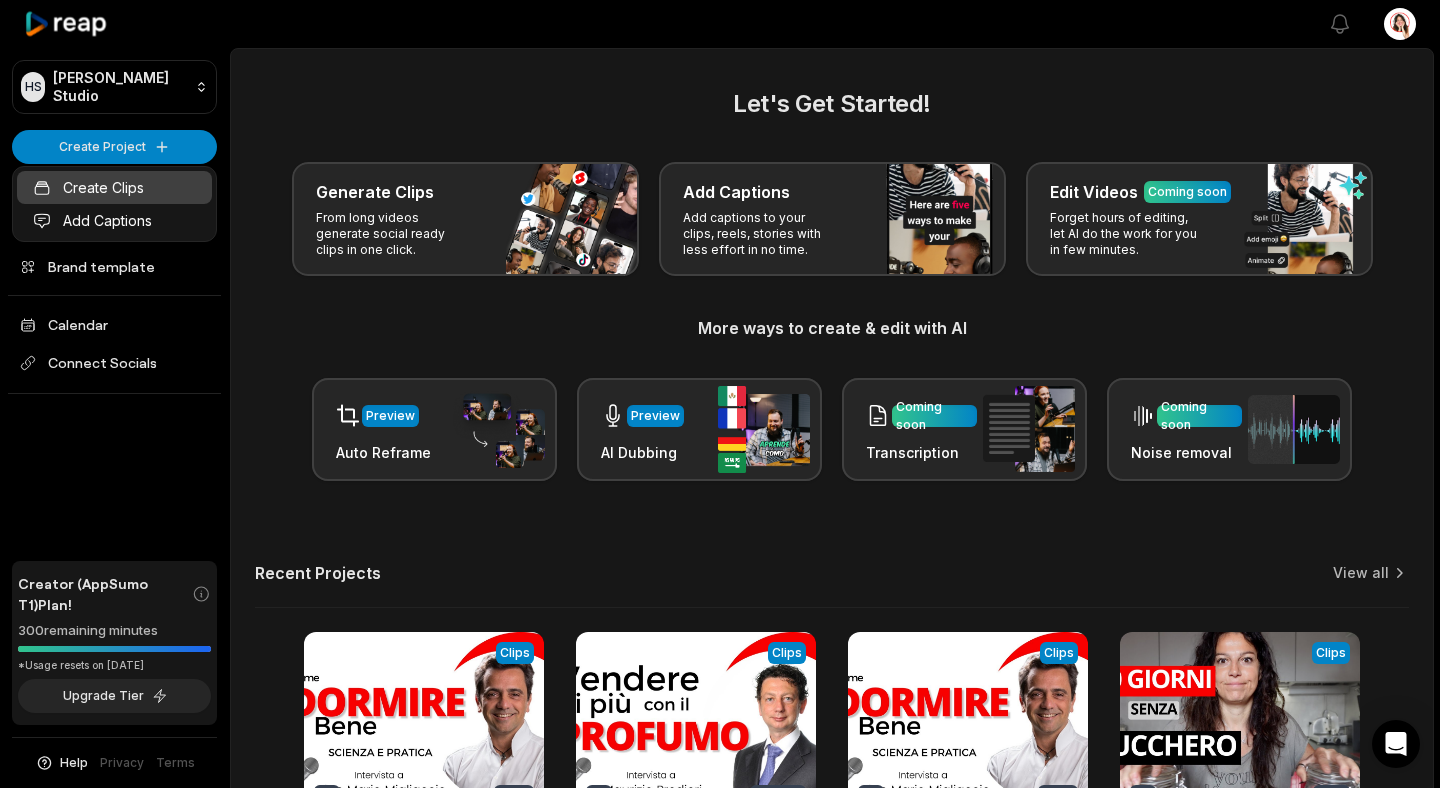 click on "Create Clips" at bounding box center (114, 187) 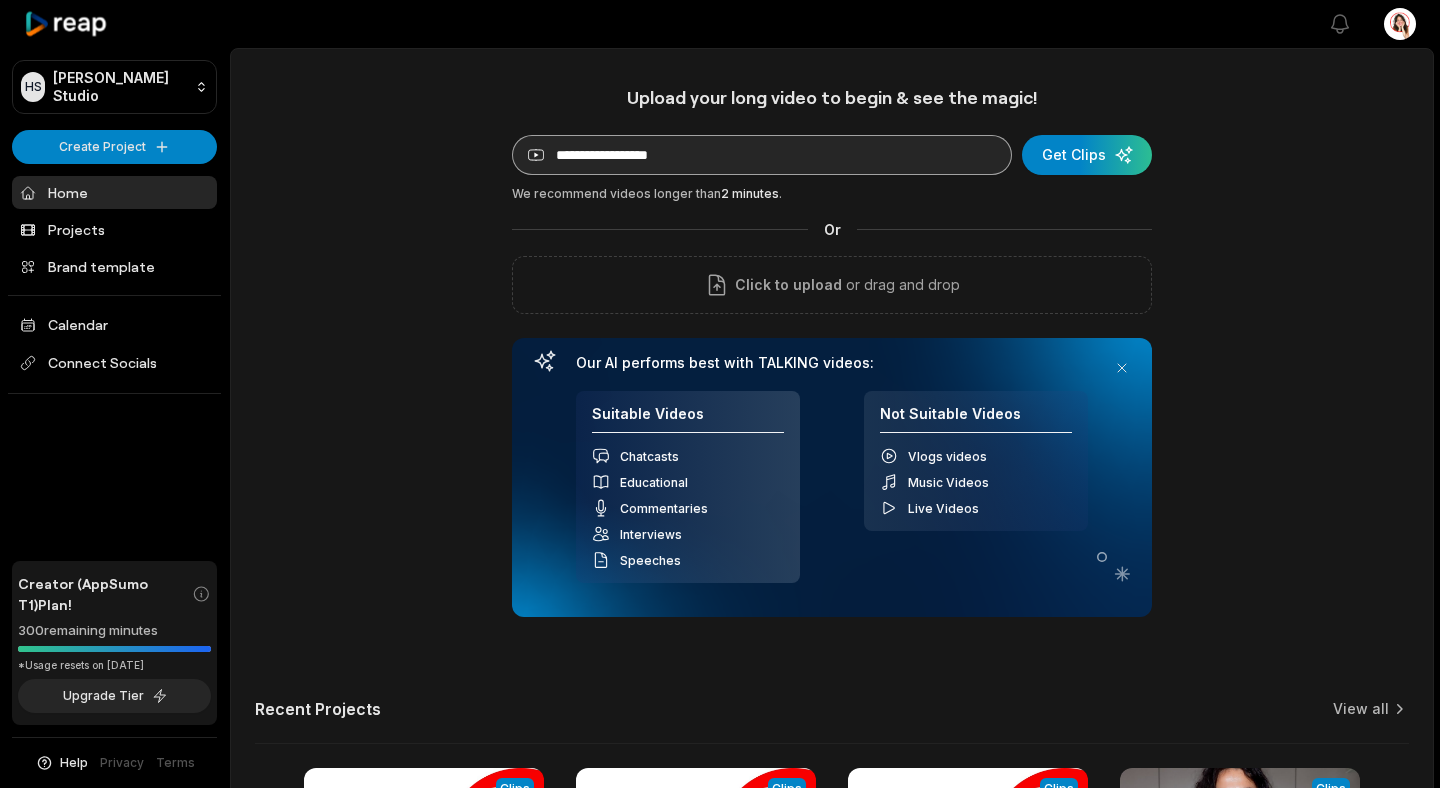 scroll, scrollTop: 0, scrollLeft: 0, axis: both 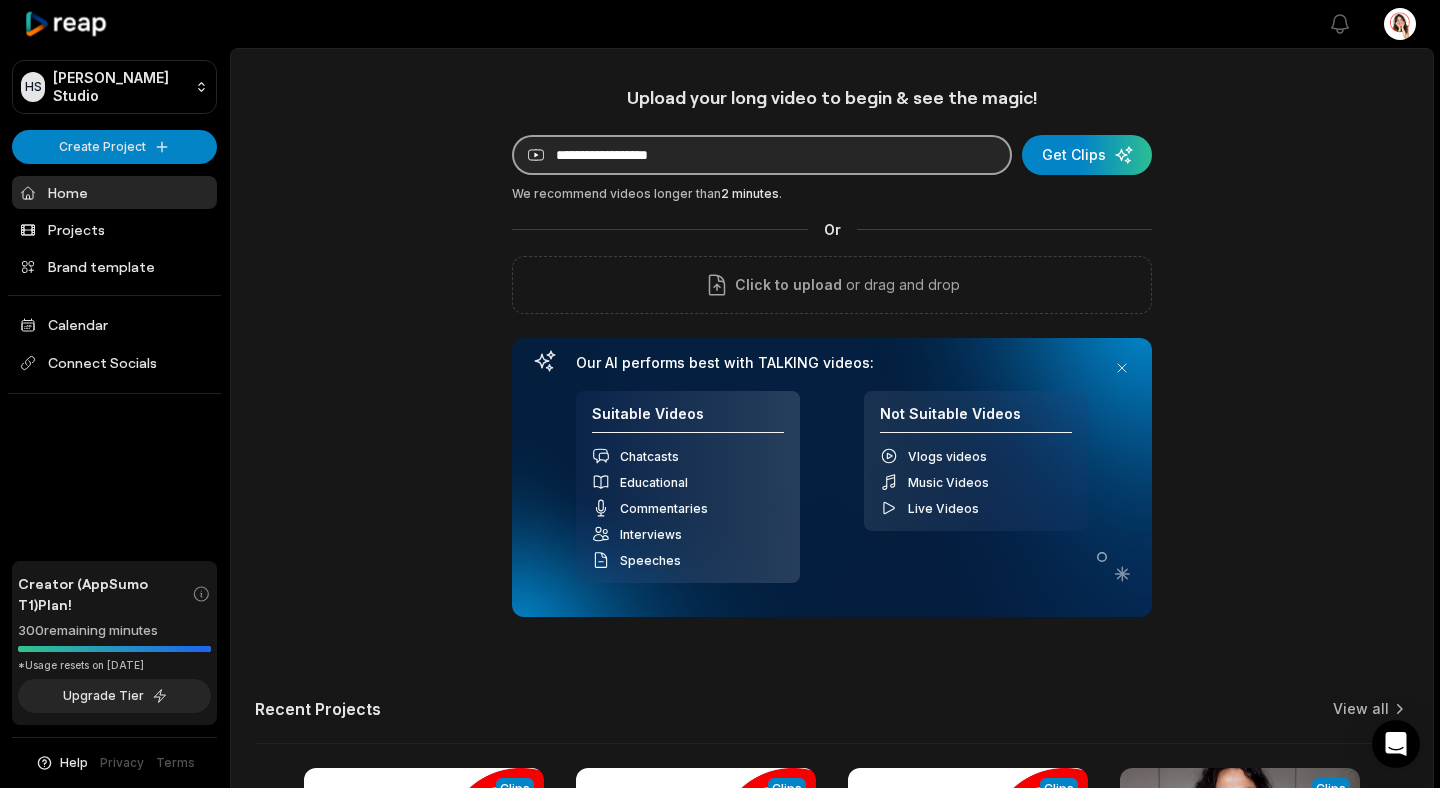 click at bounding box center (762, 155) 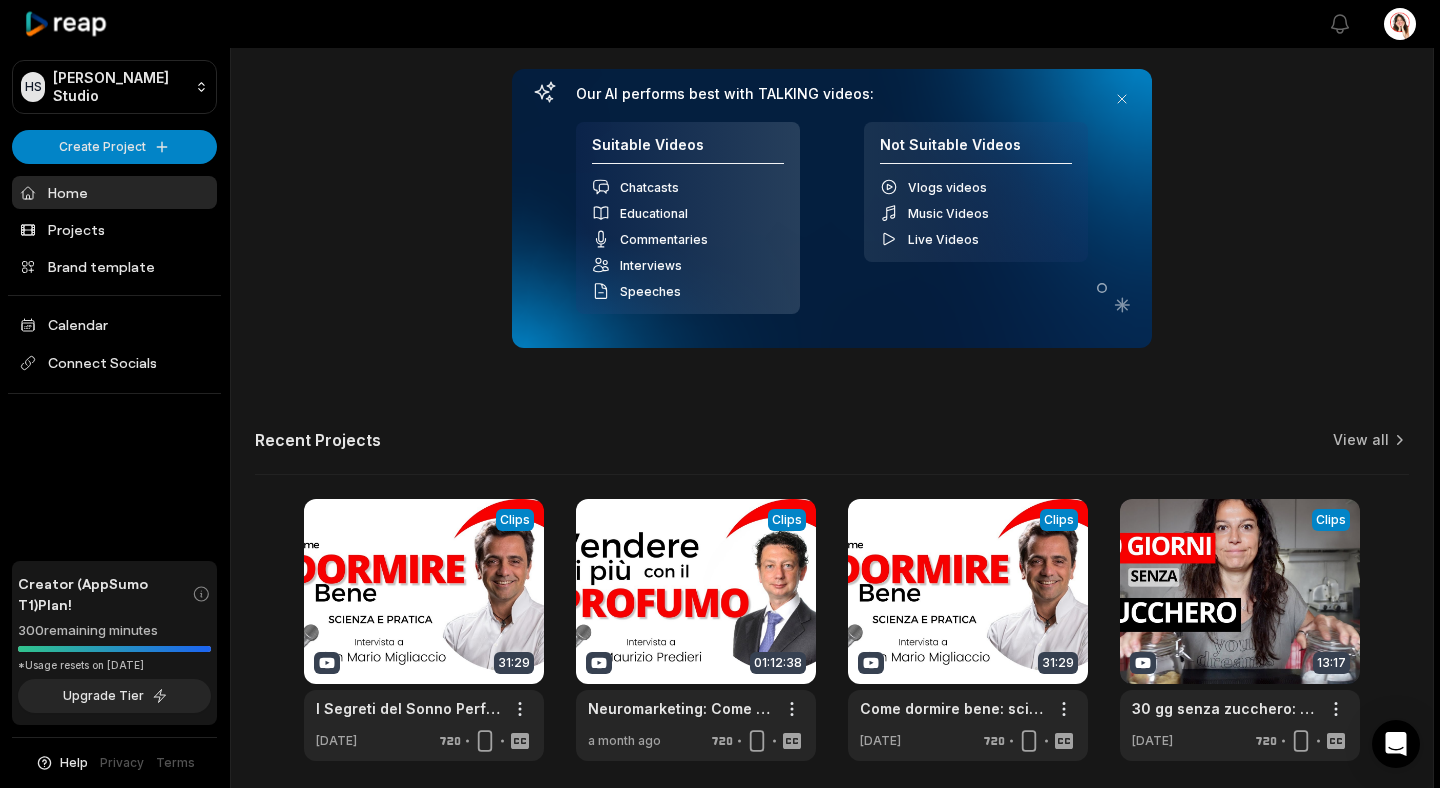 scroll, scrollTop: 0, scrollLeft: 0, axis: both 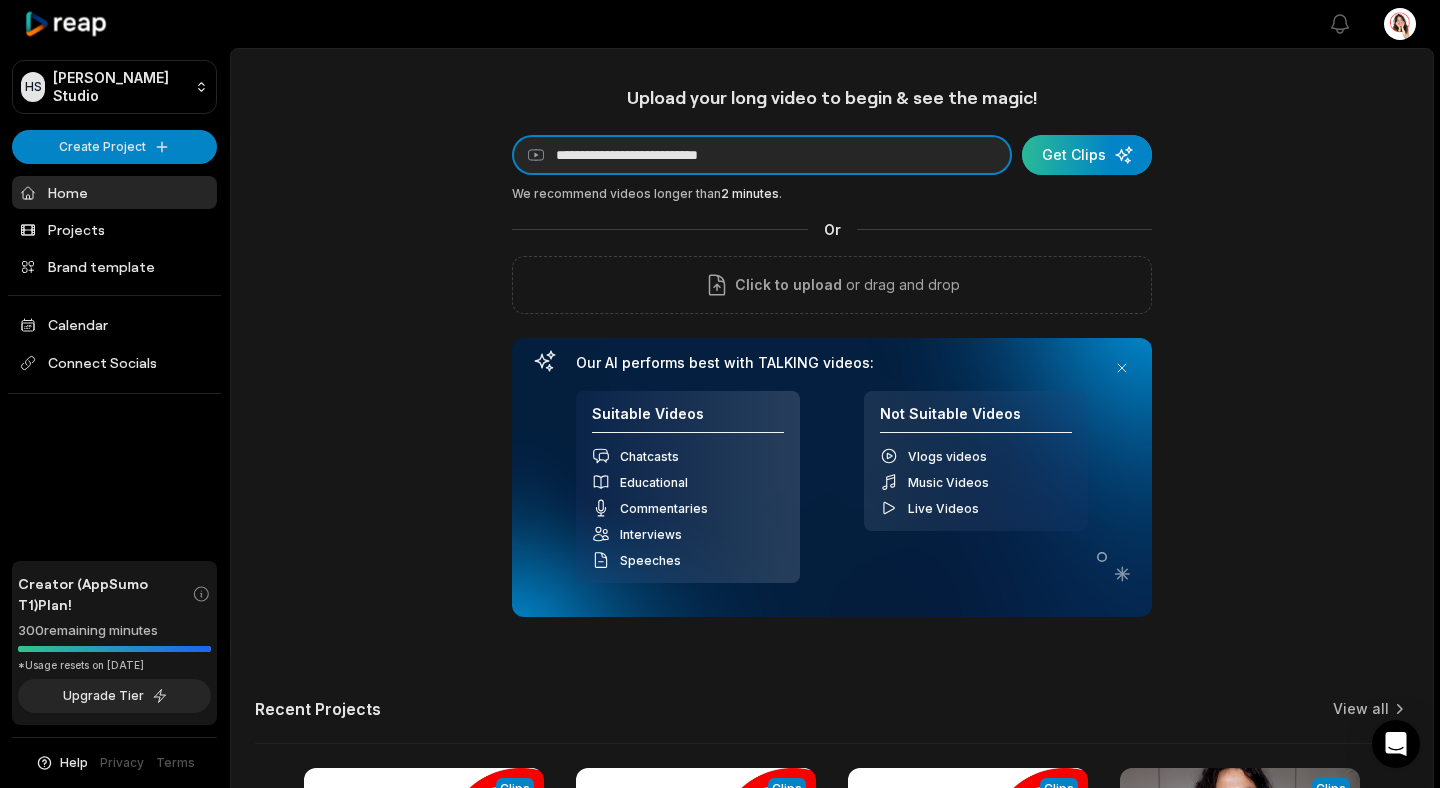 type on "**********" 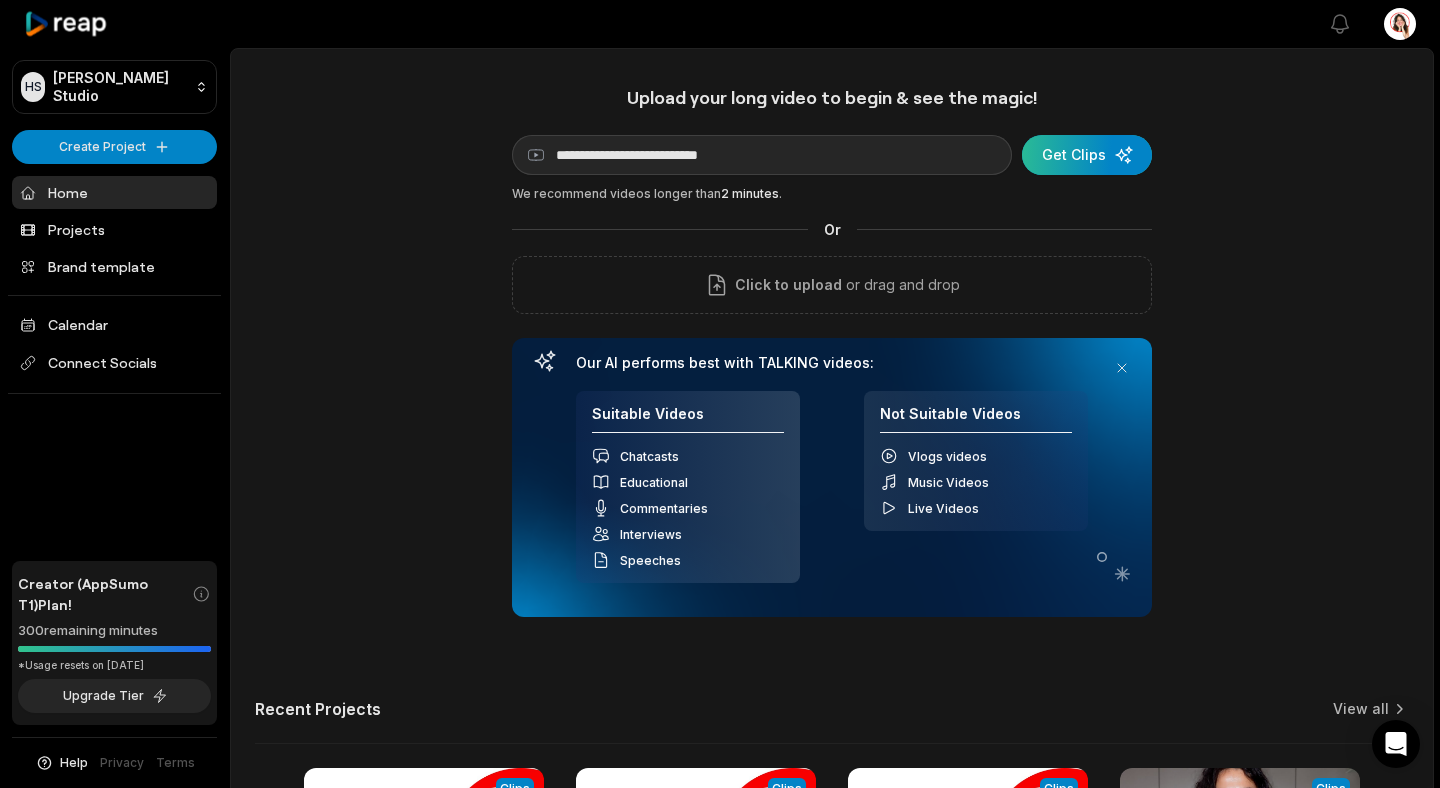 click at bounding box center (1087, 155) 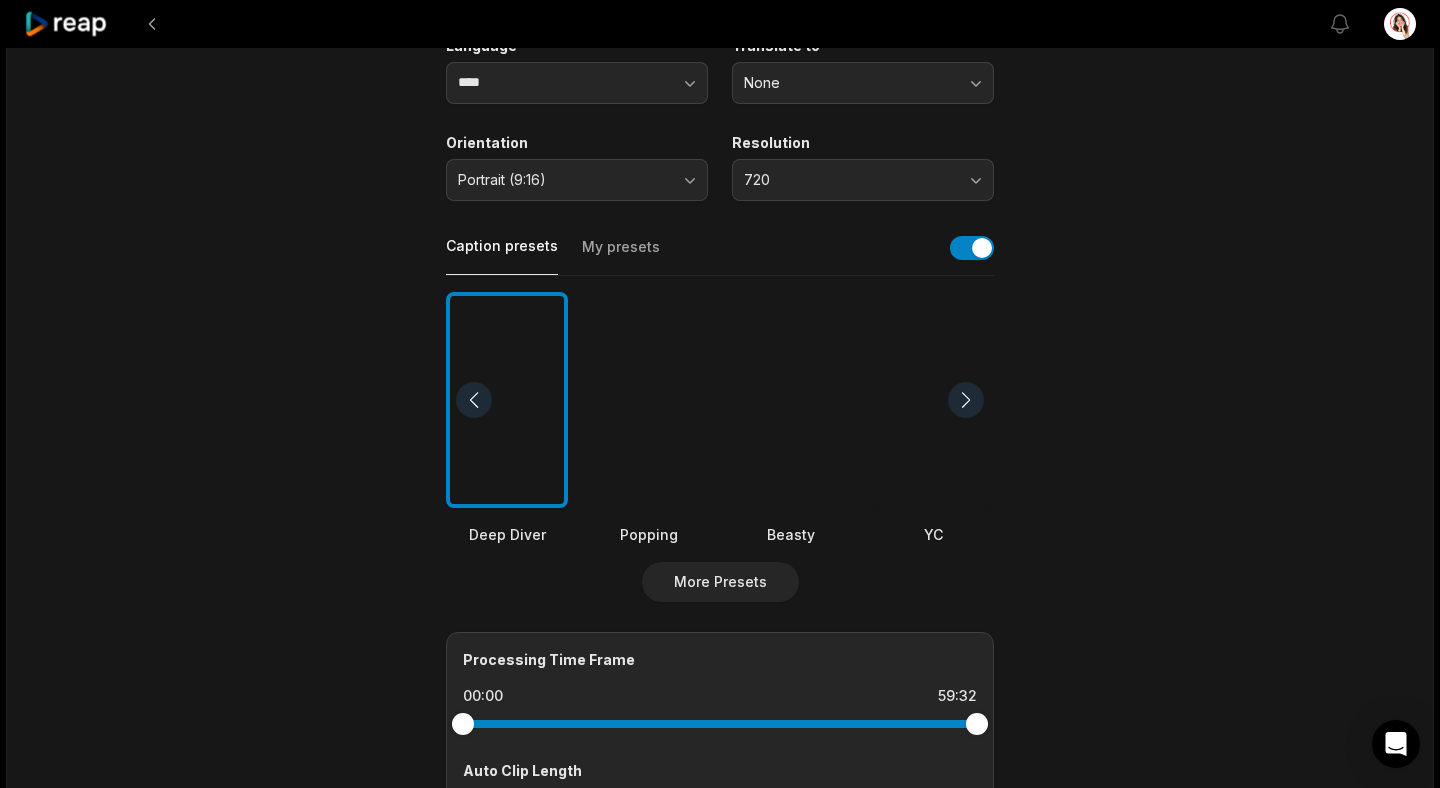 scroll, scrollTop: 0, scrollLeft: 0, axis: both 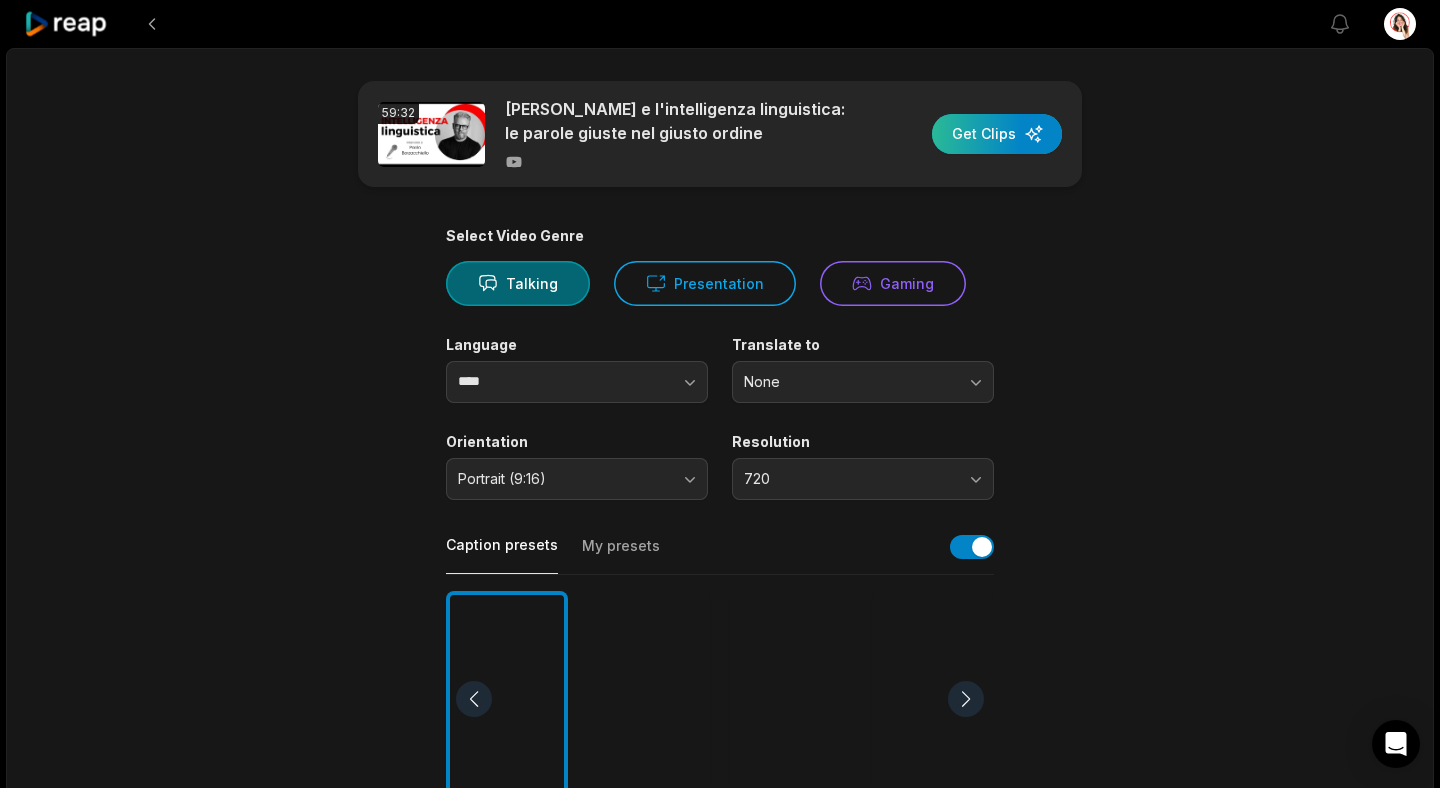 click at bounding box center (997, 134) 